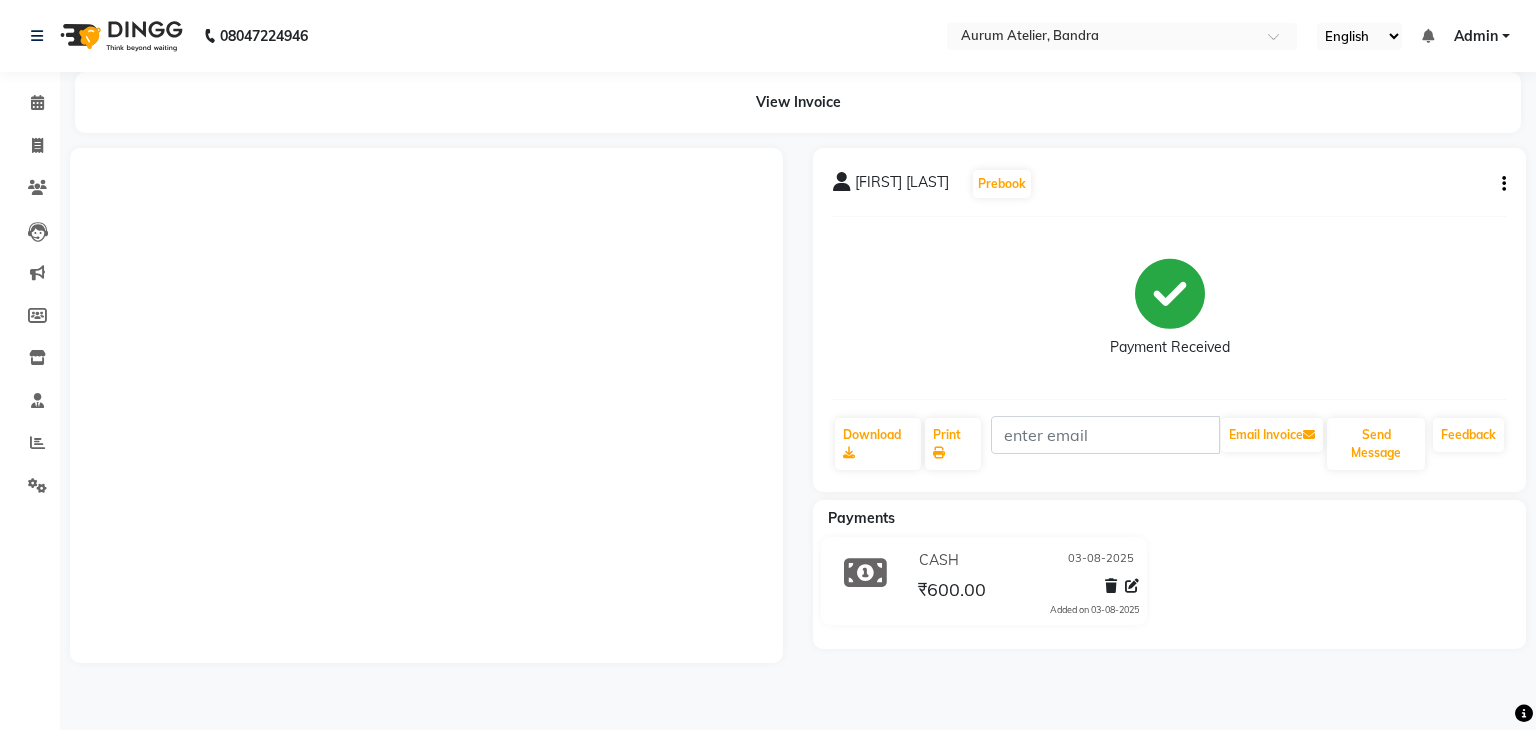 scroll, scrollTop: 0, scrollLeft: 0, axis: both 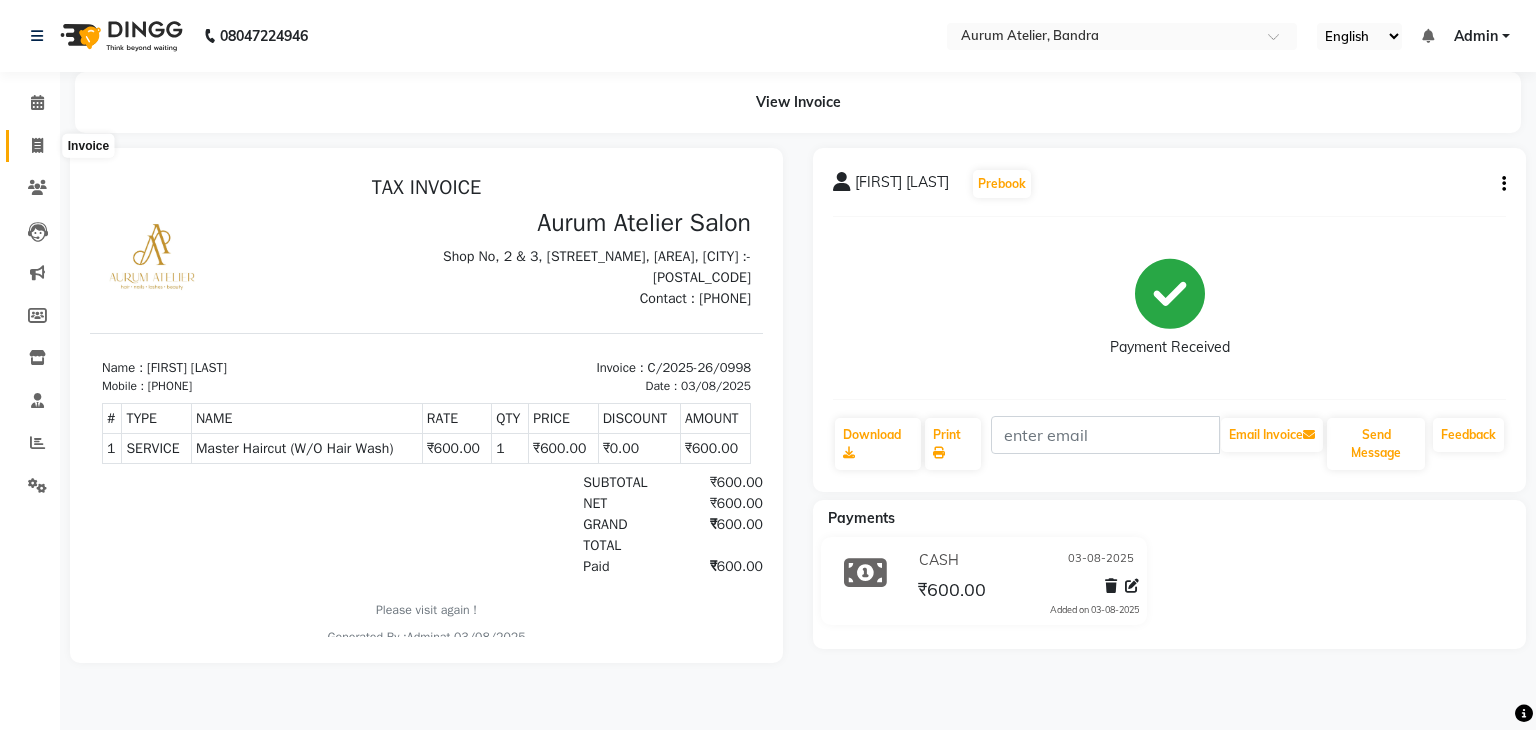 click 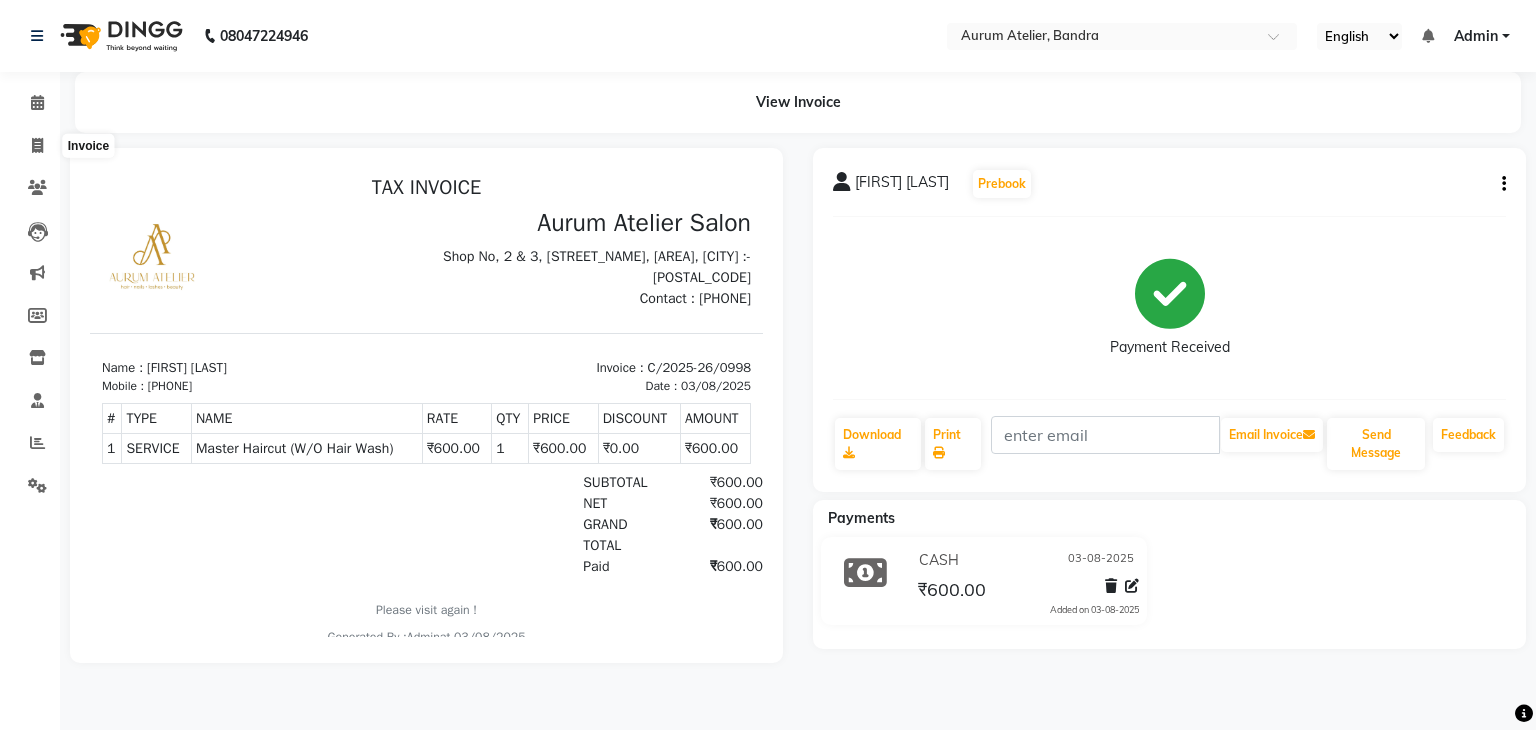 select on "service" 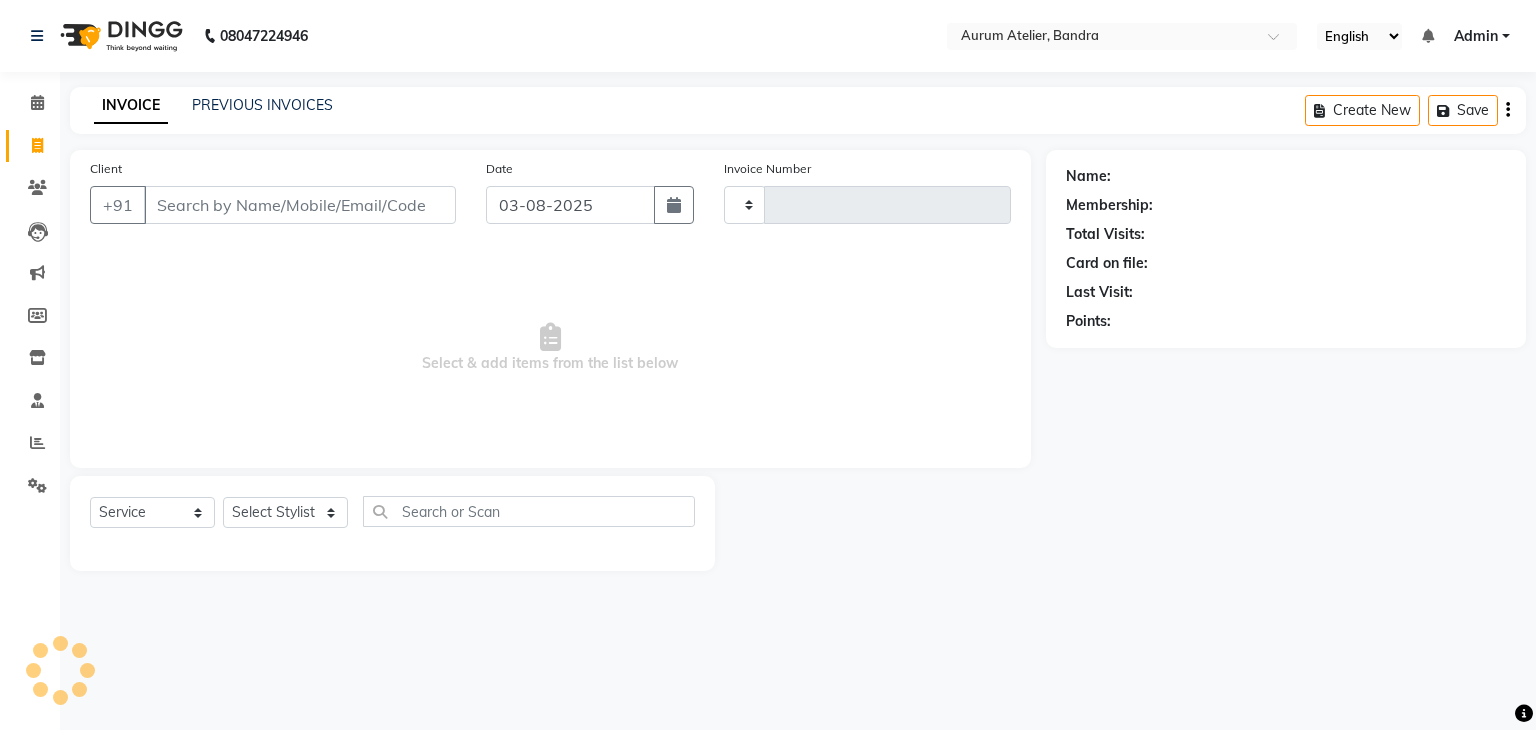 click on "Client" at bounding box center [300, 205] 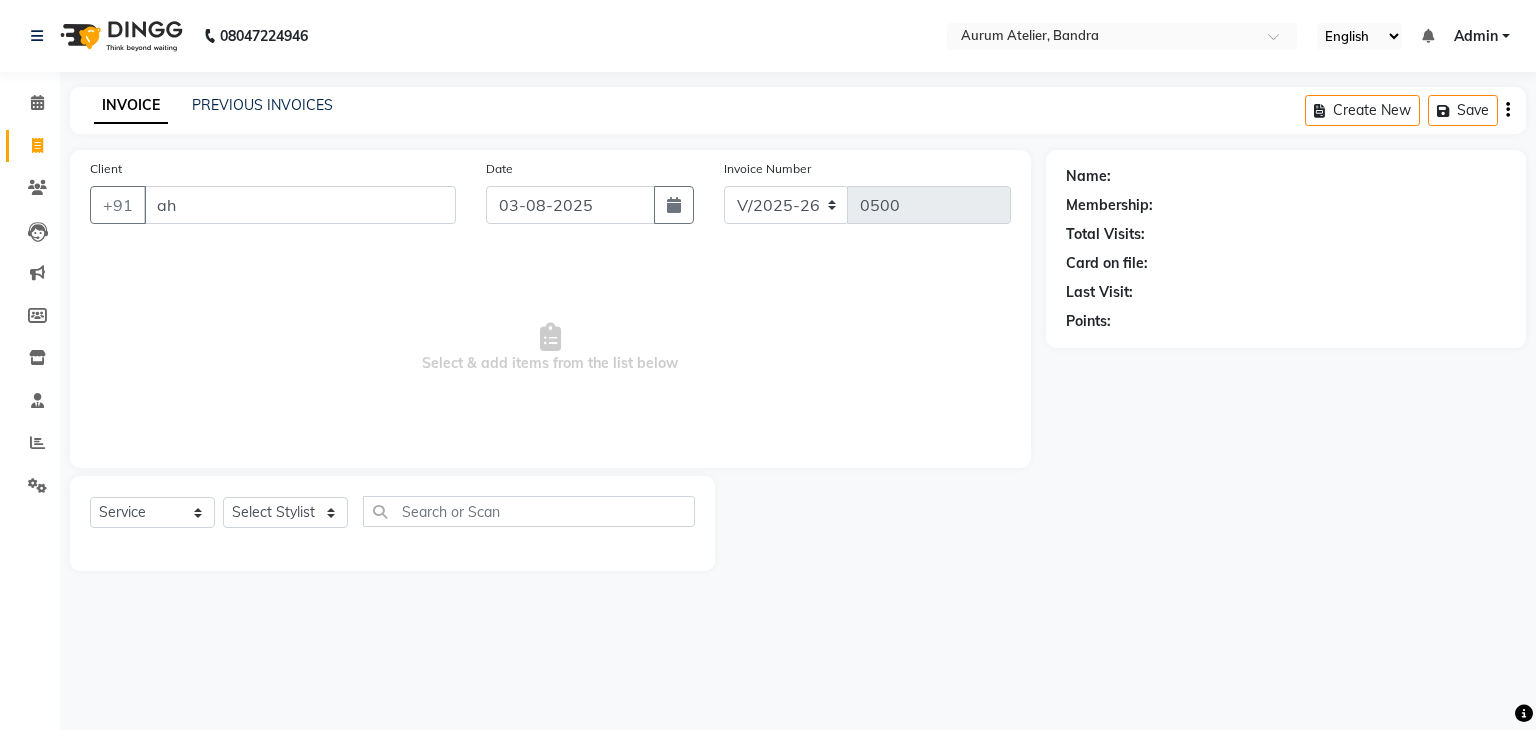 type on "a" 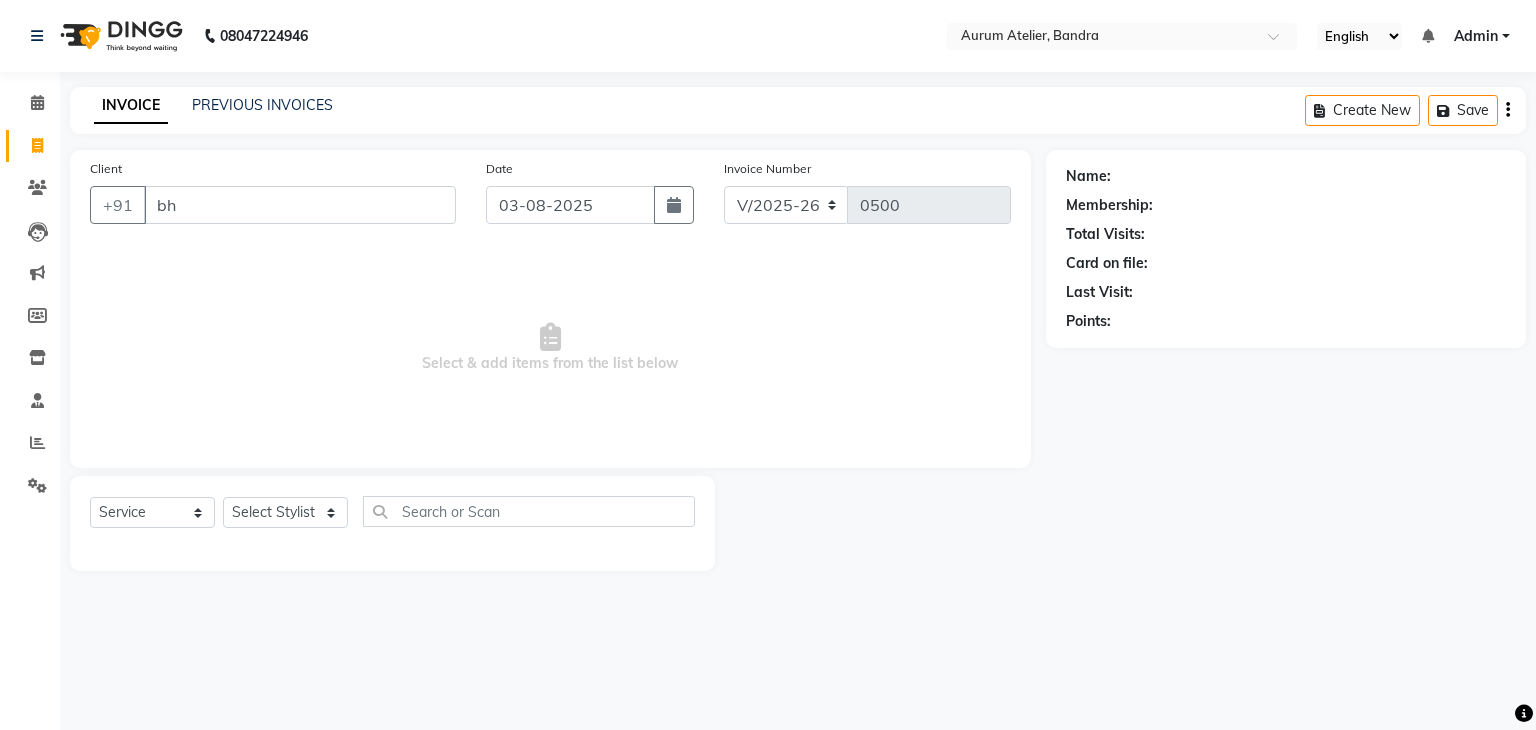 type on "b" 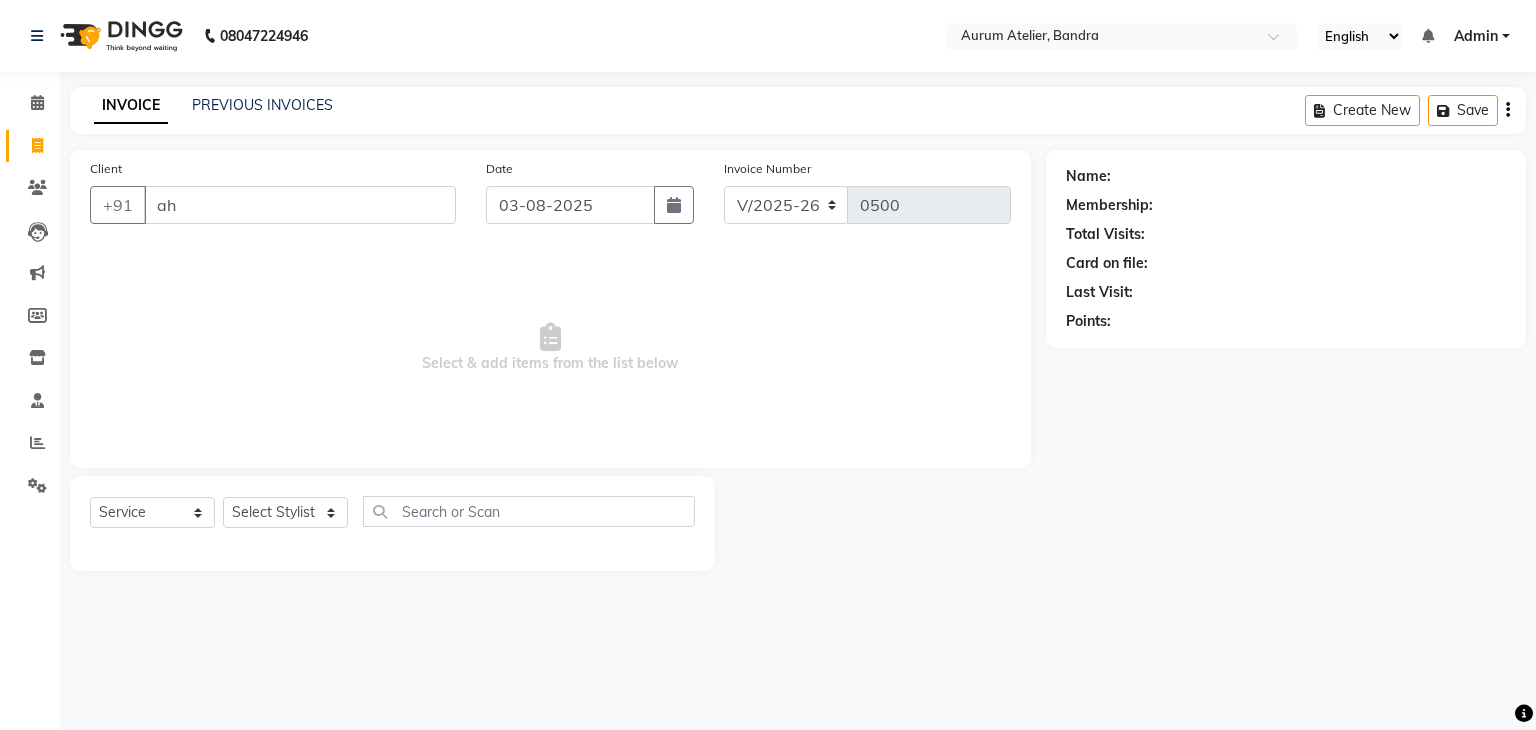 type on "a" 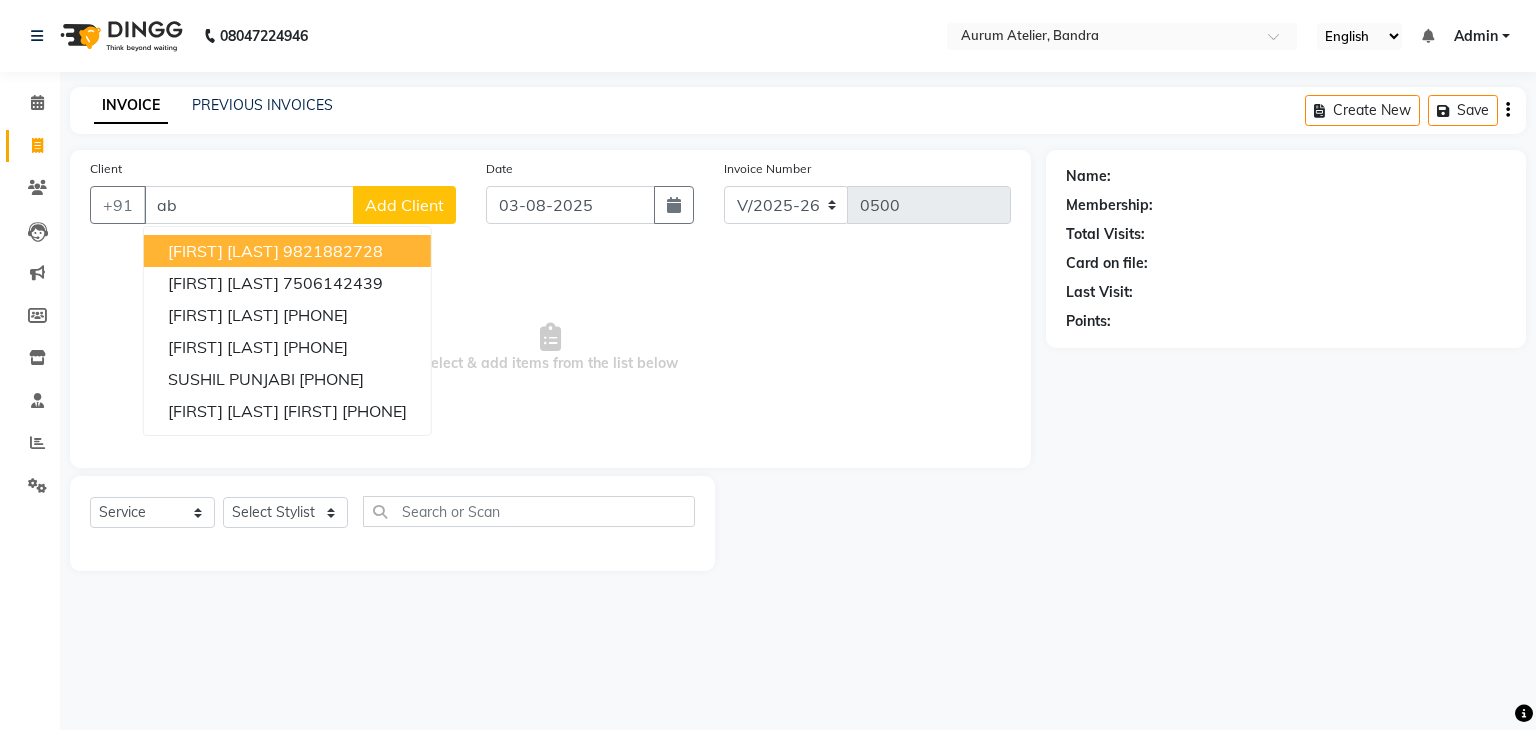 type on "a" 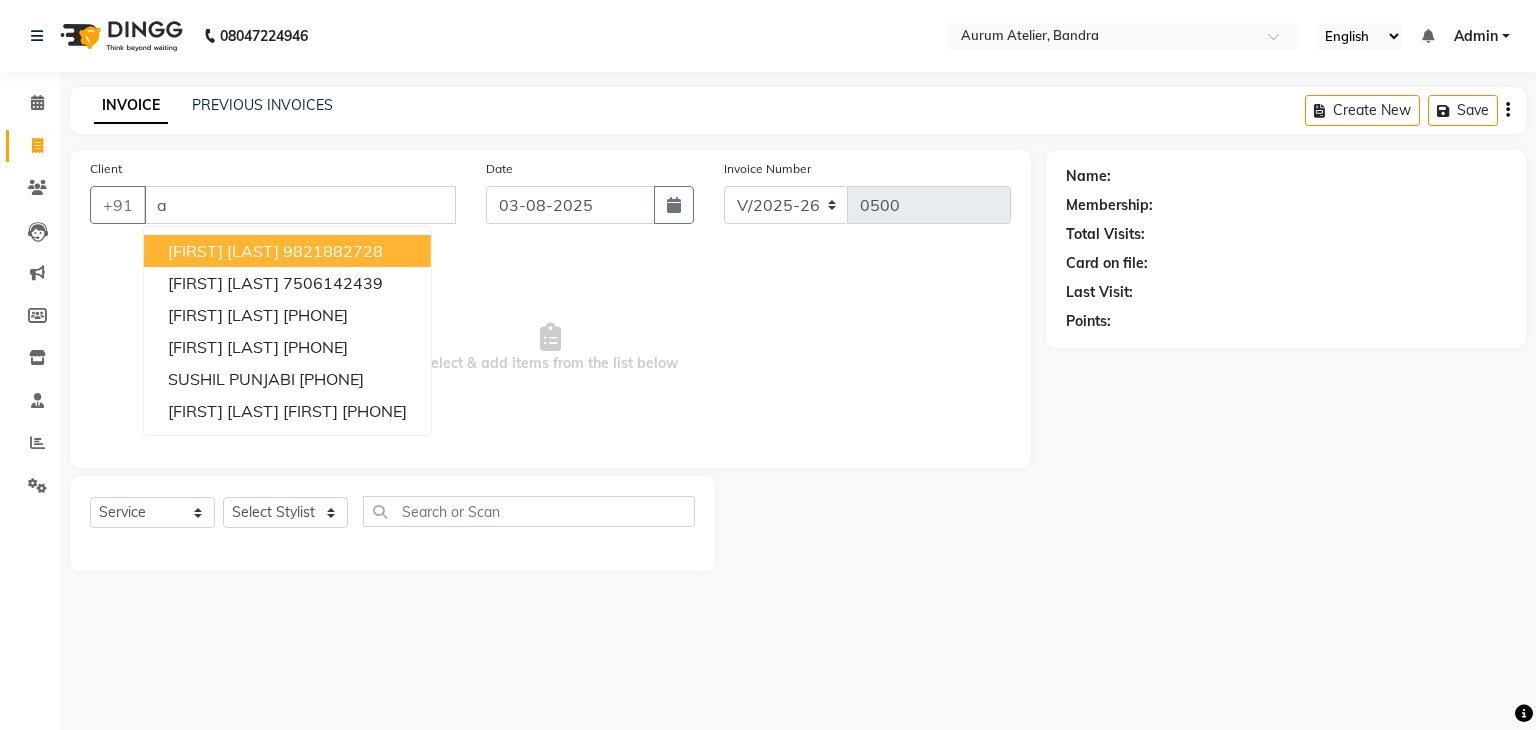 type 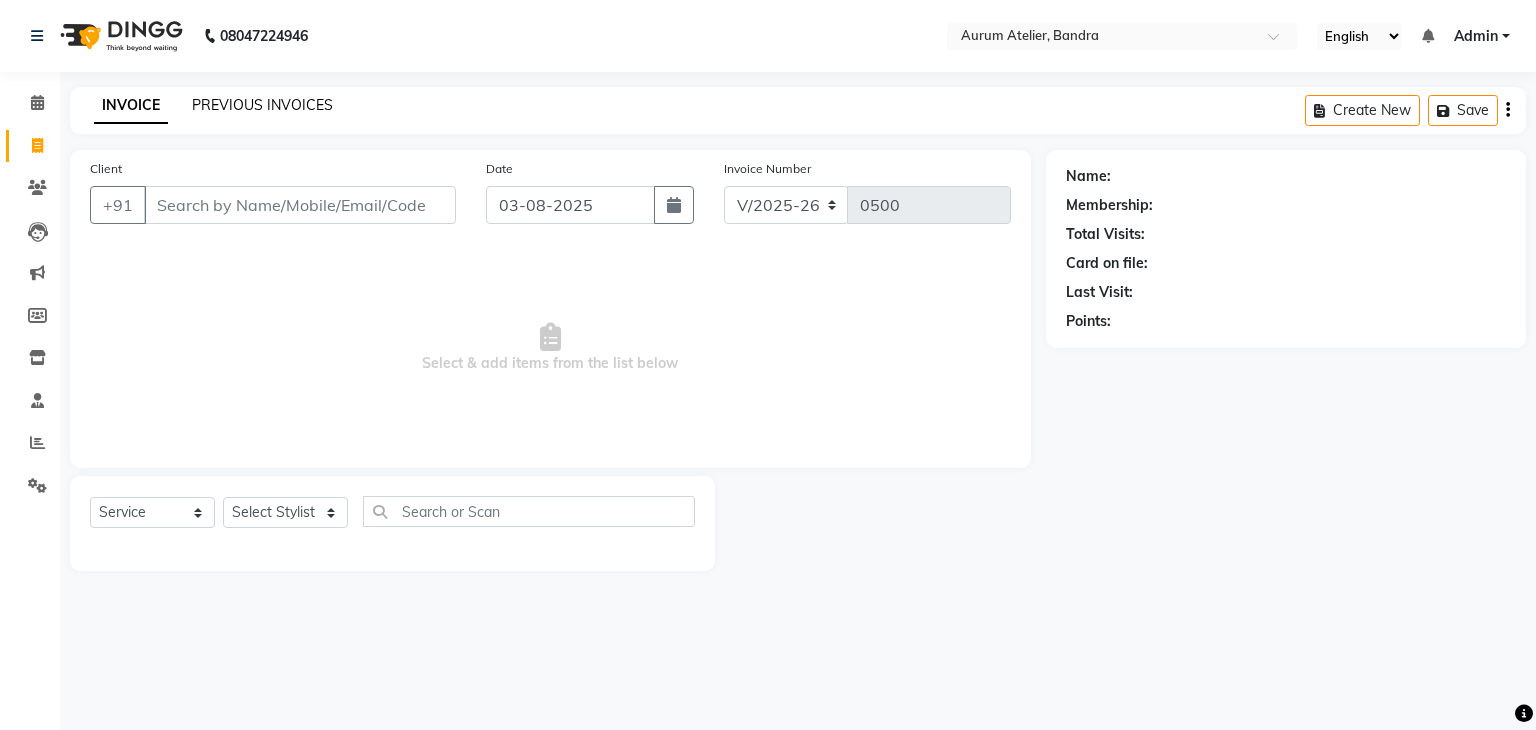 click on "PREVIOUS INVOICES" 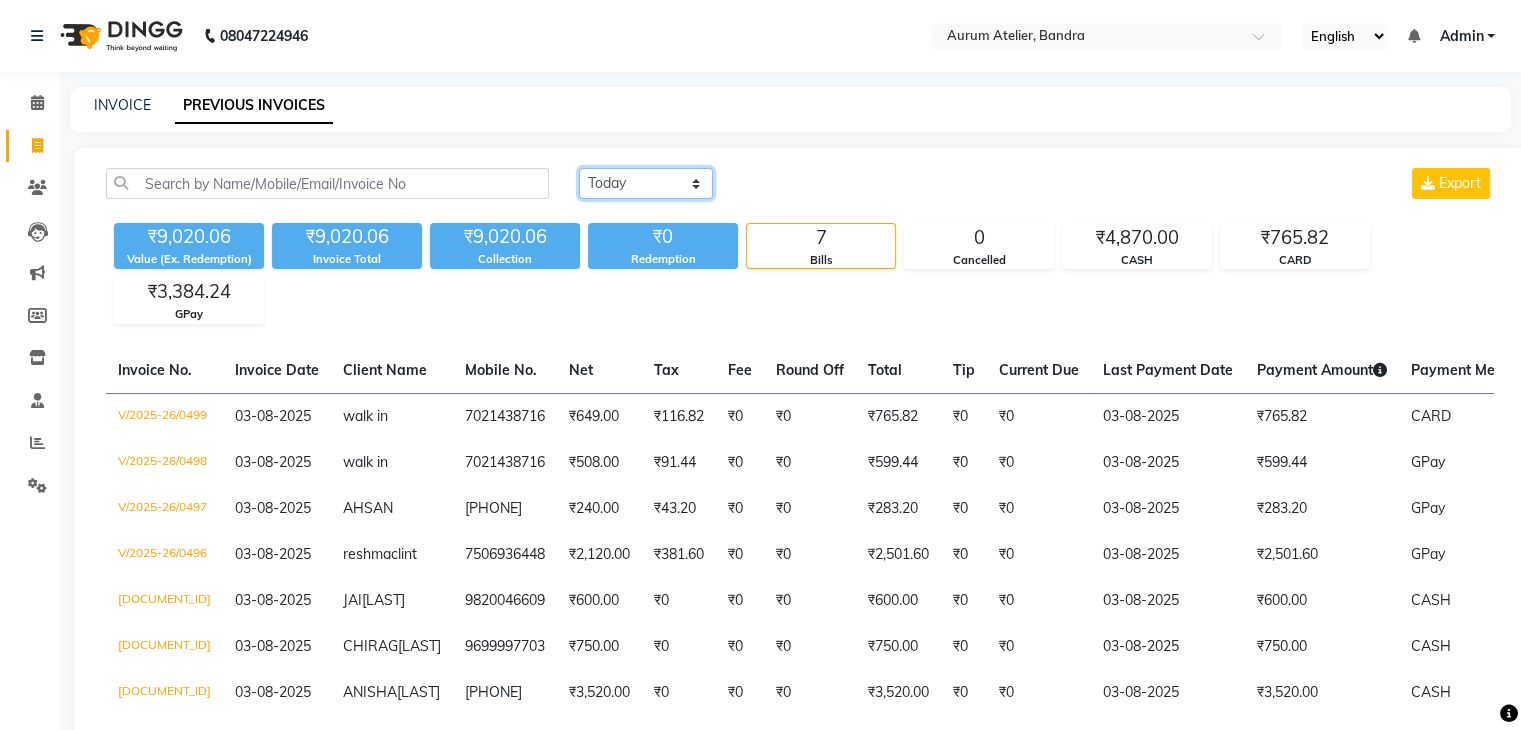 click on "Today Yesterday Custom Range" 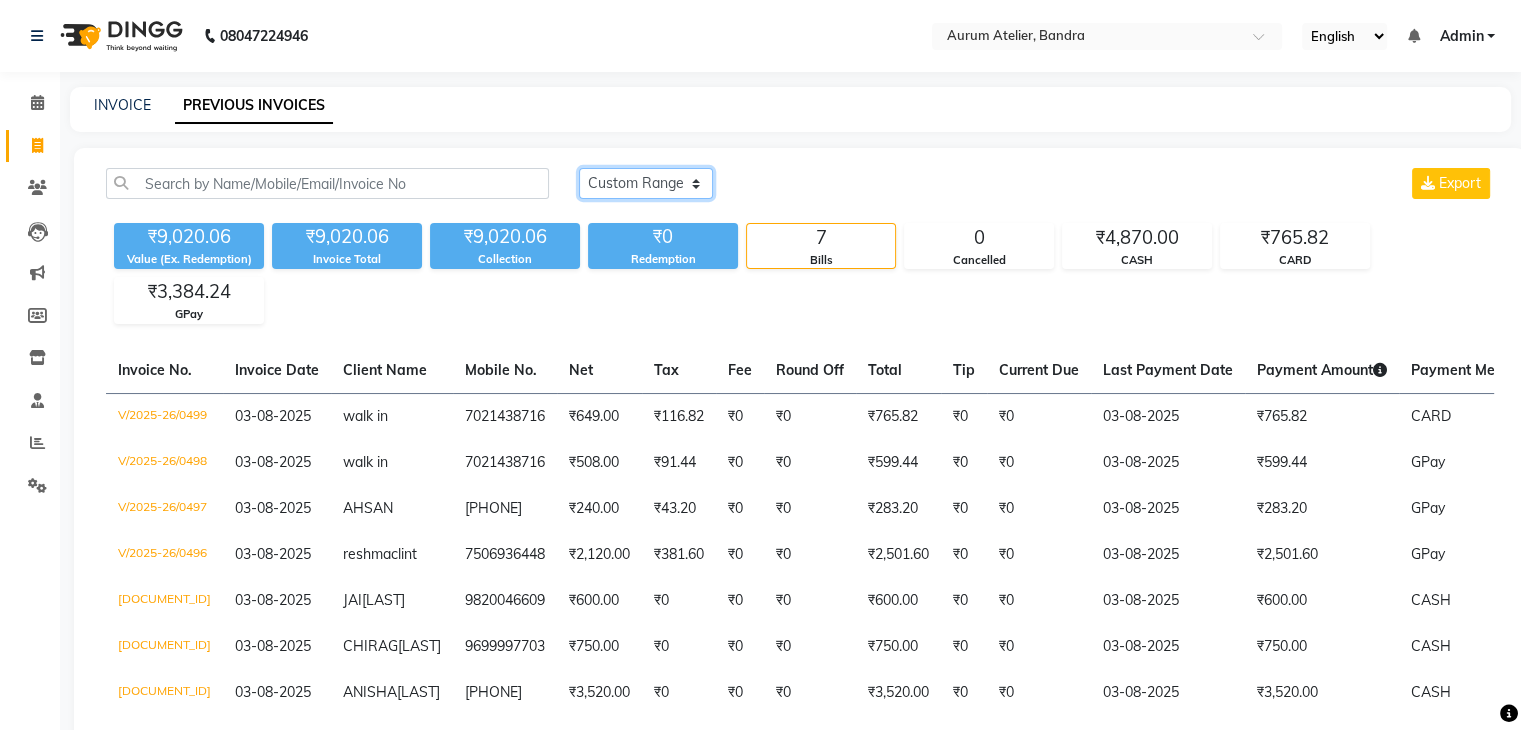 click on "Today Yesterday Custom Range" 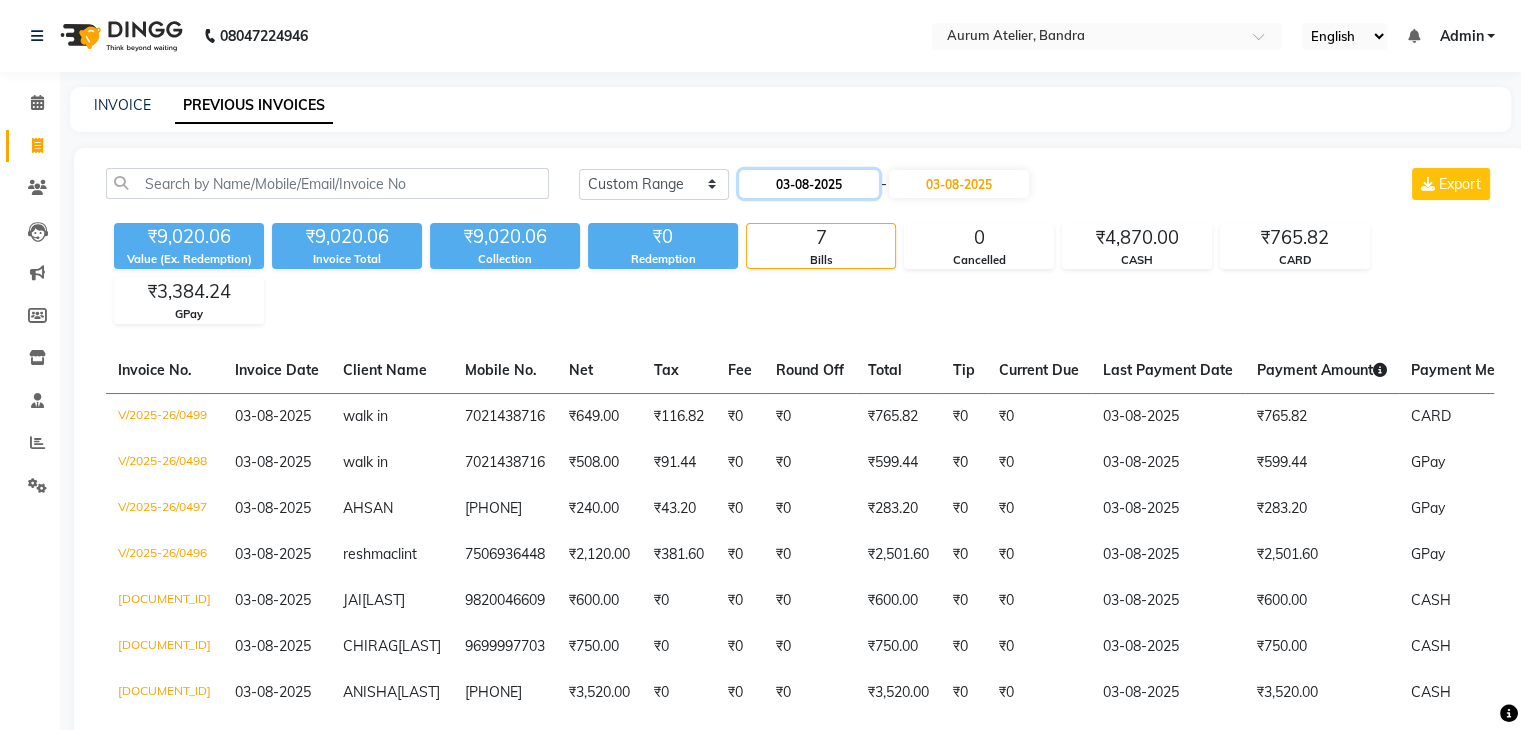 click on "03-08-2025" 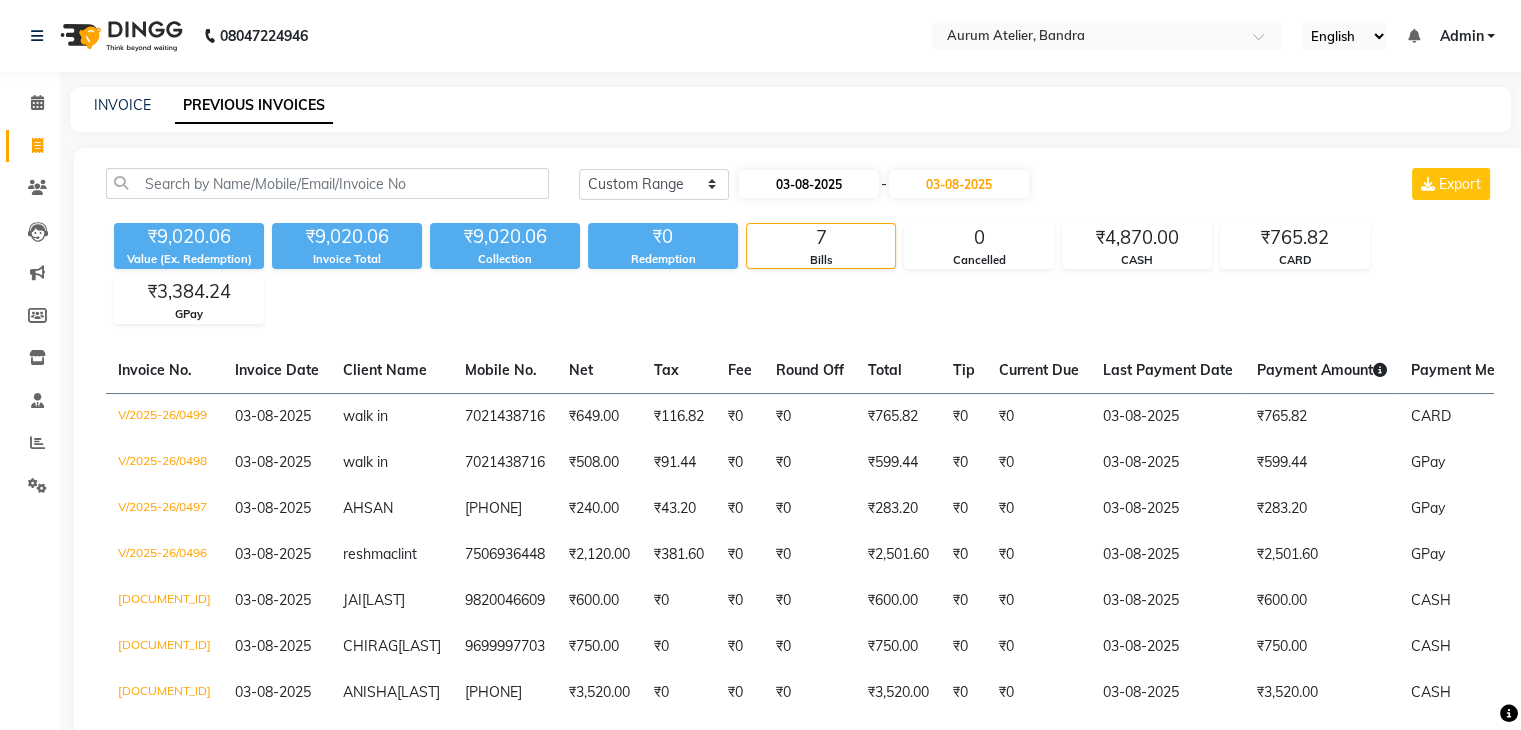 select on "8" 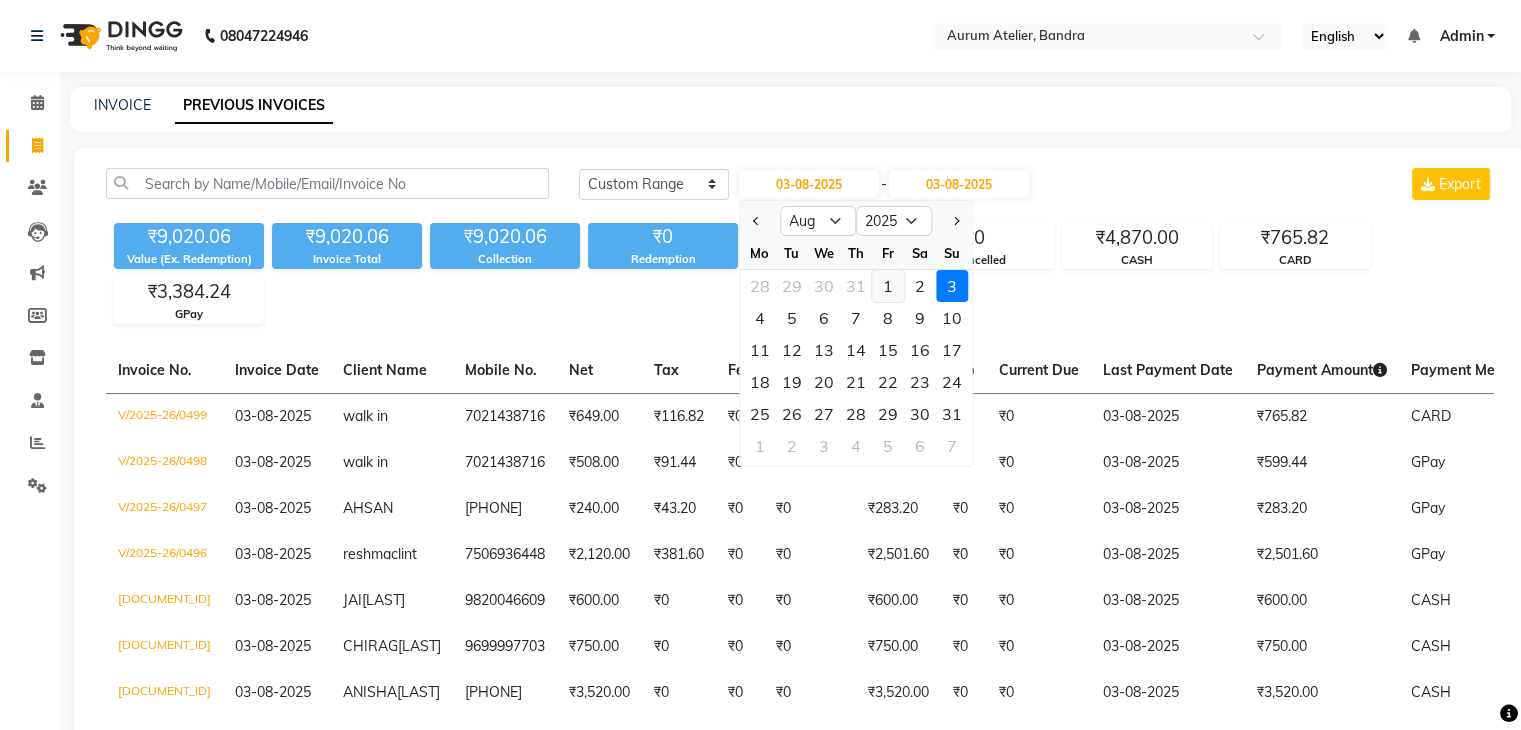 click on "1" 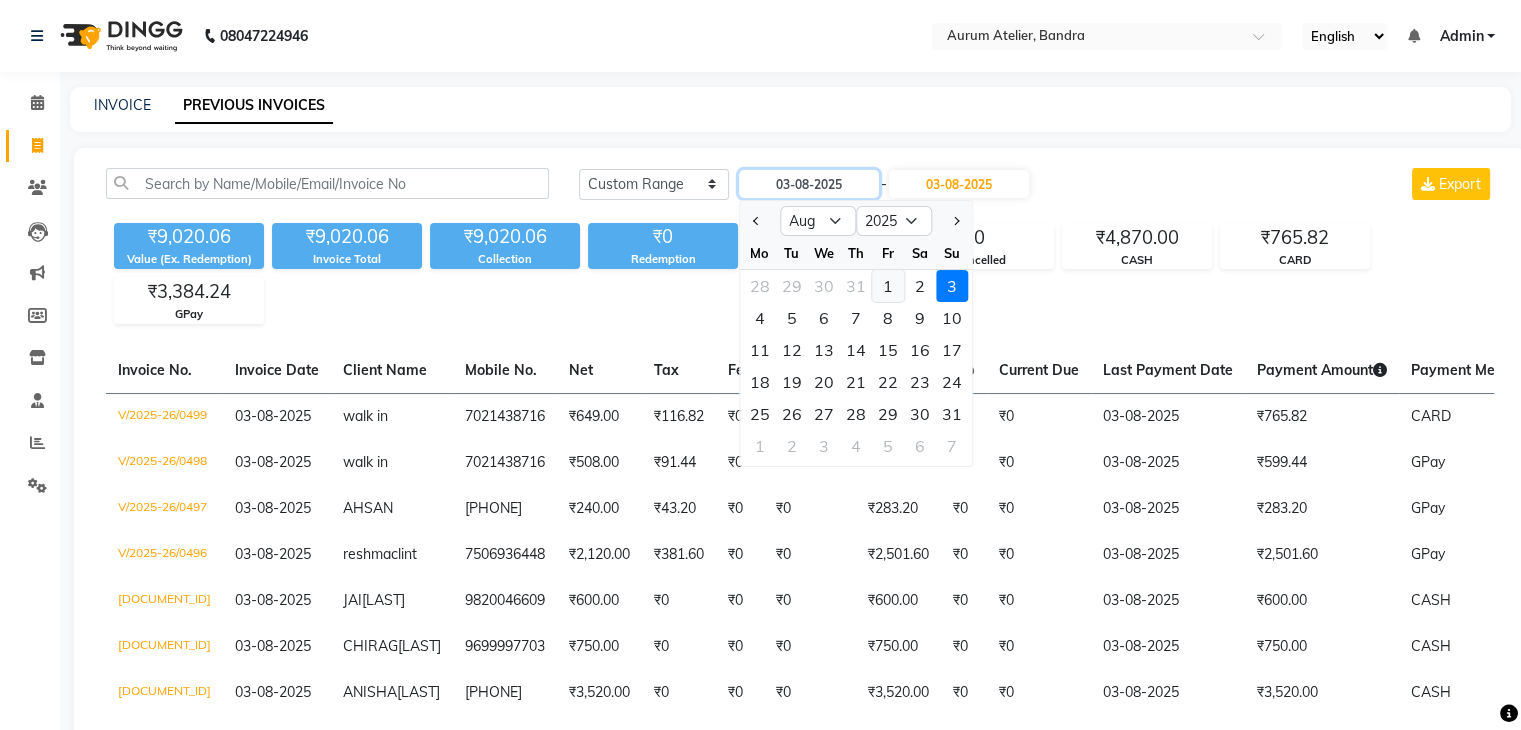 type on "01-08-2025" 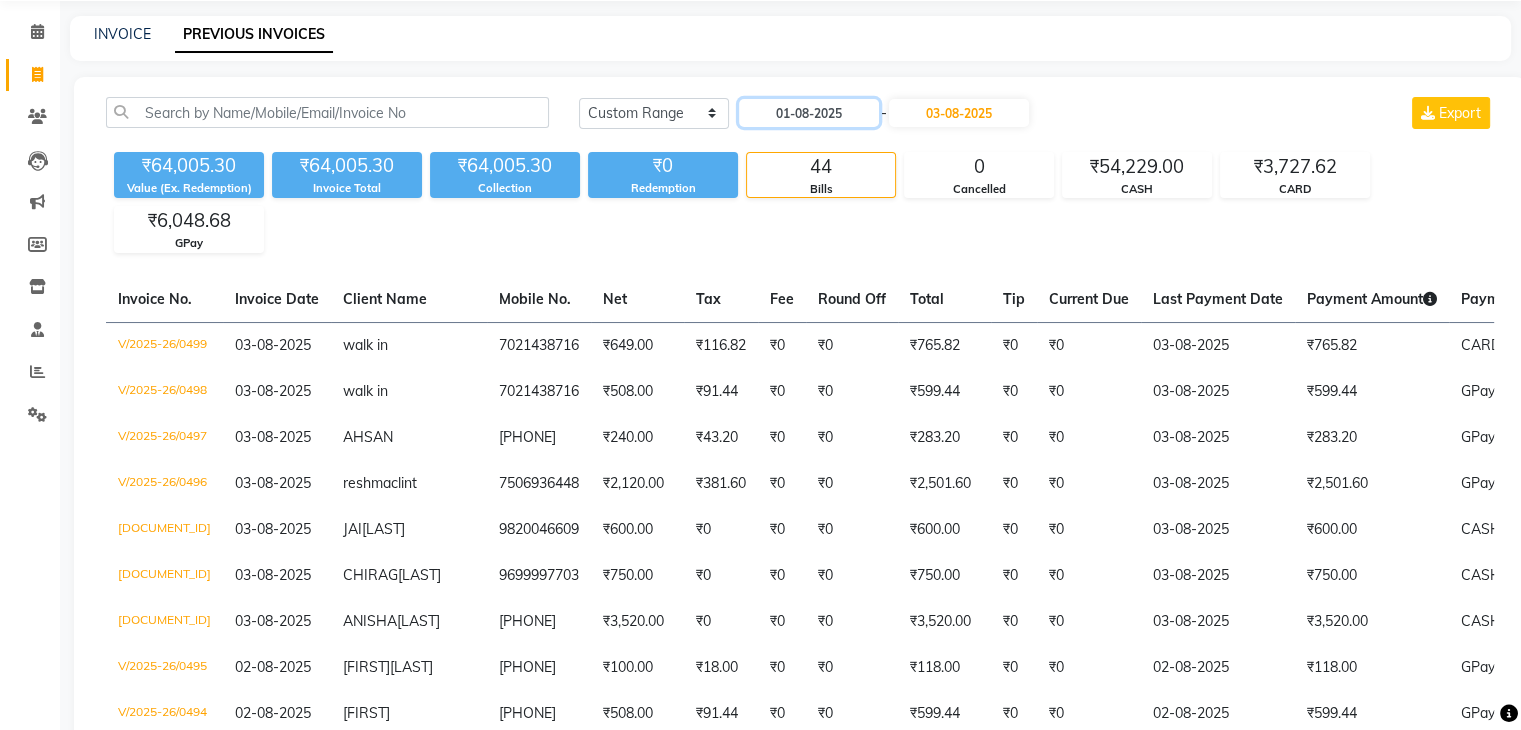 scroll, scrollTop: 0, scrollLeft: 0, axis: both 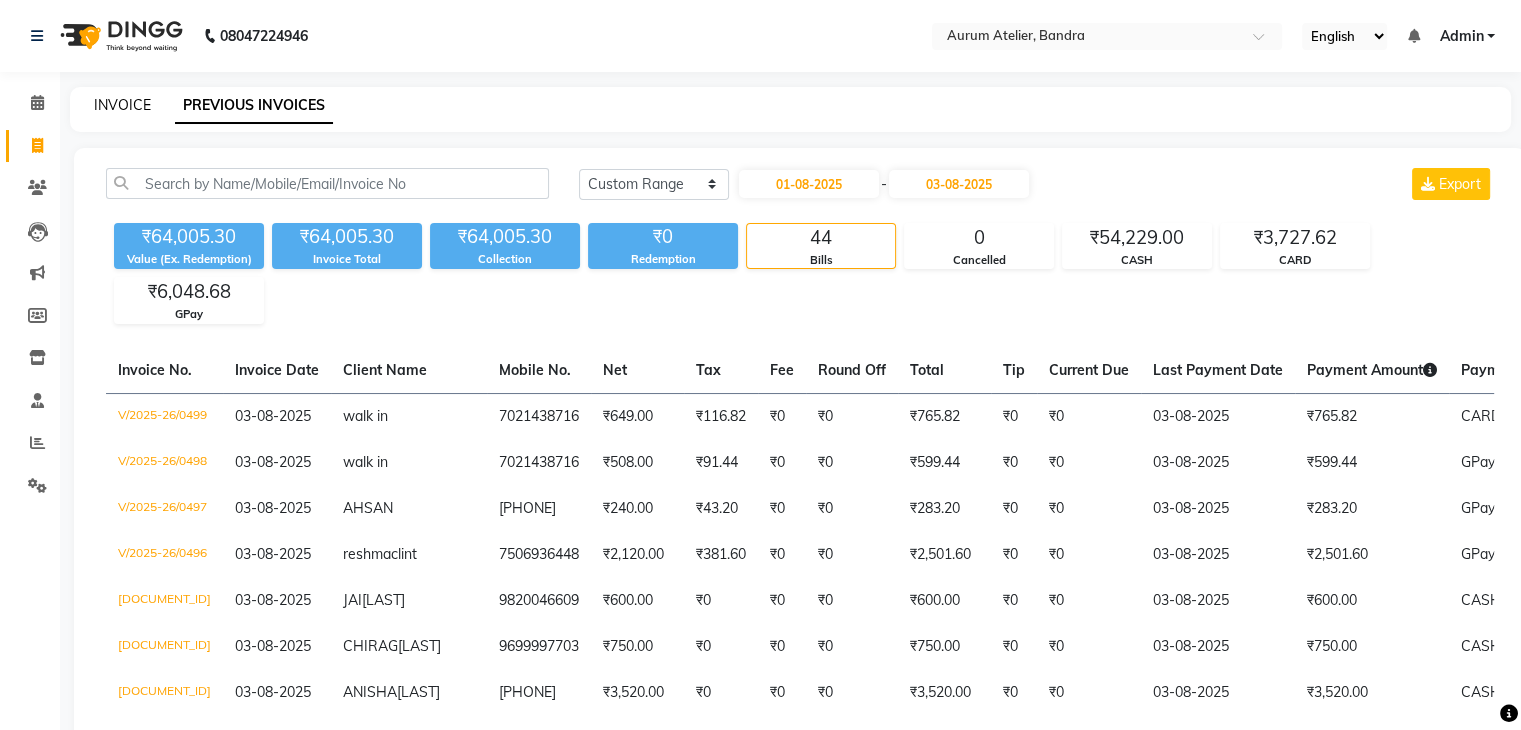 click on "INVOICE" 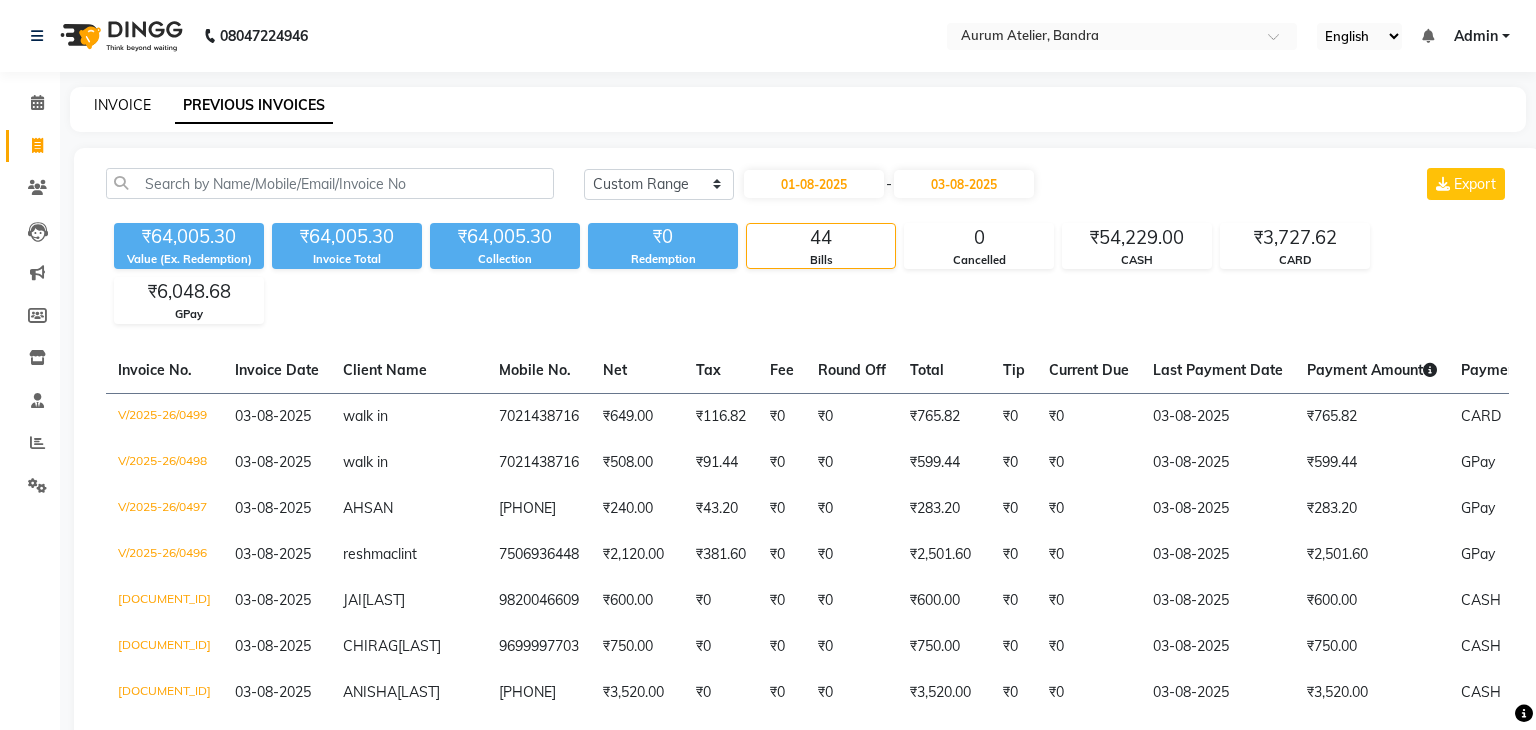 select on "service" 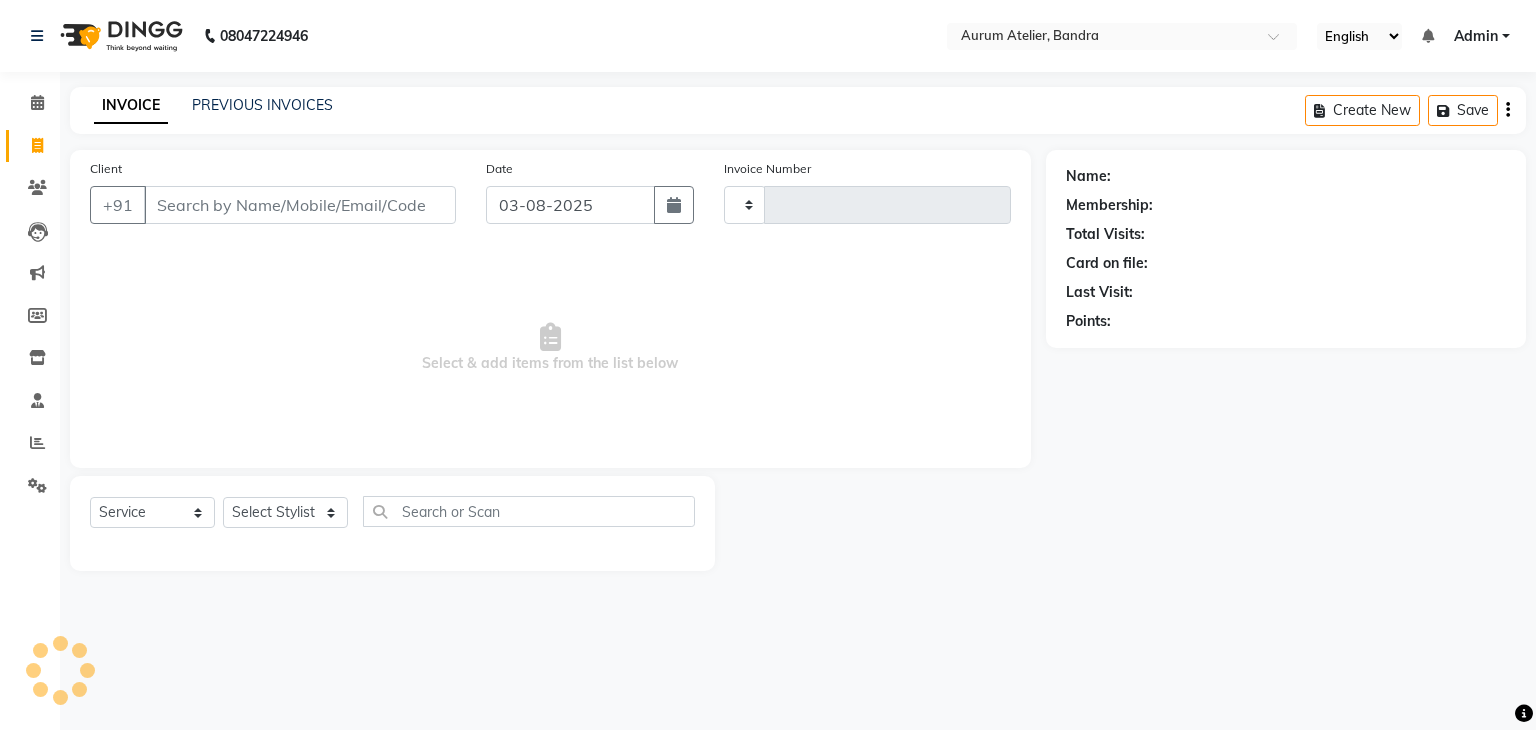 type on "0500" 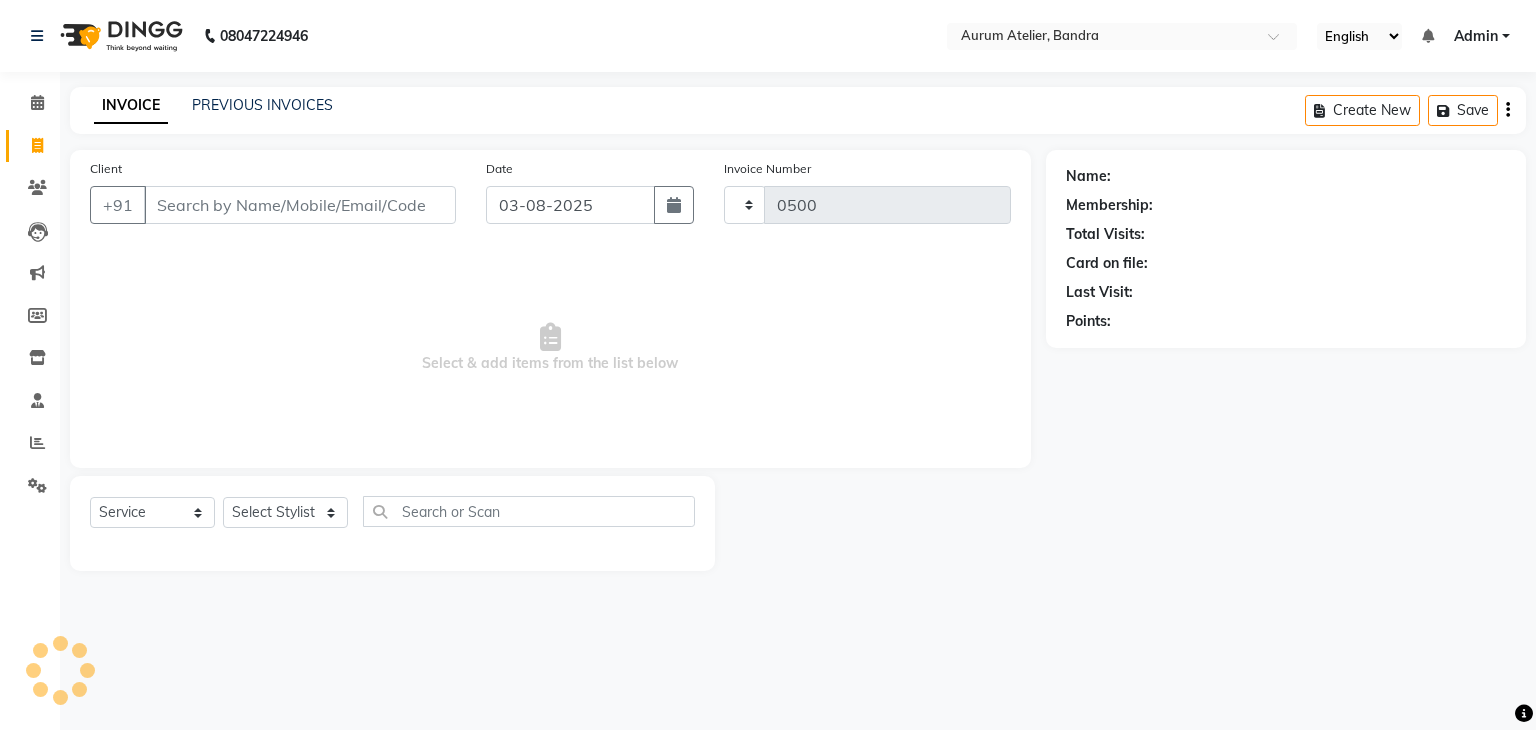 select on "7410" 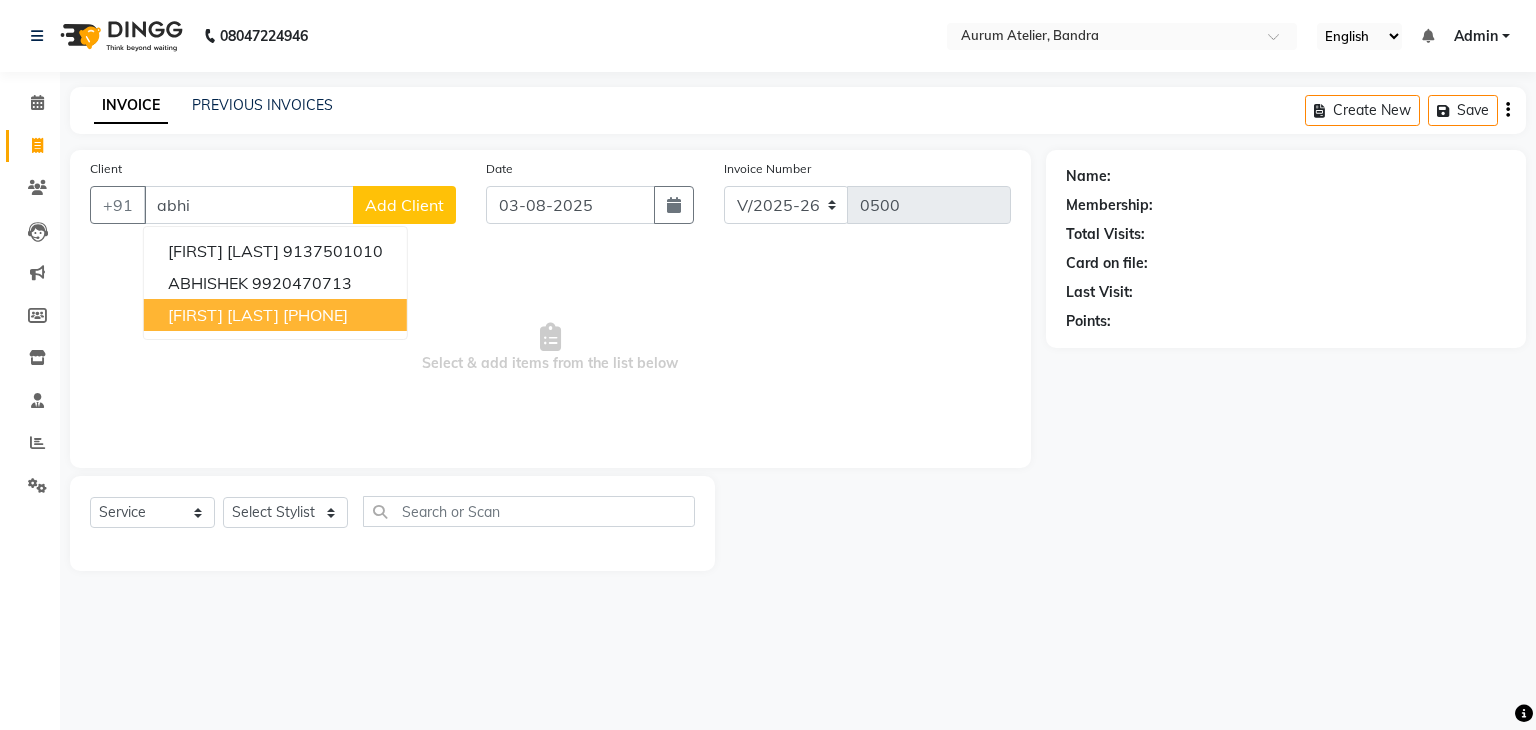 click on "[PHONE]" at bounding box center (315, 315) 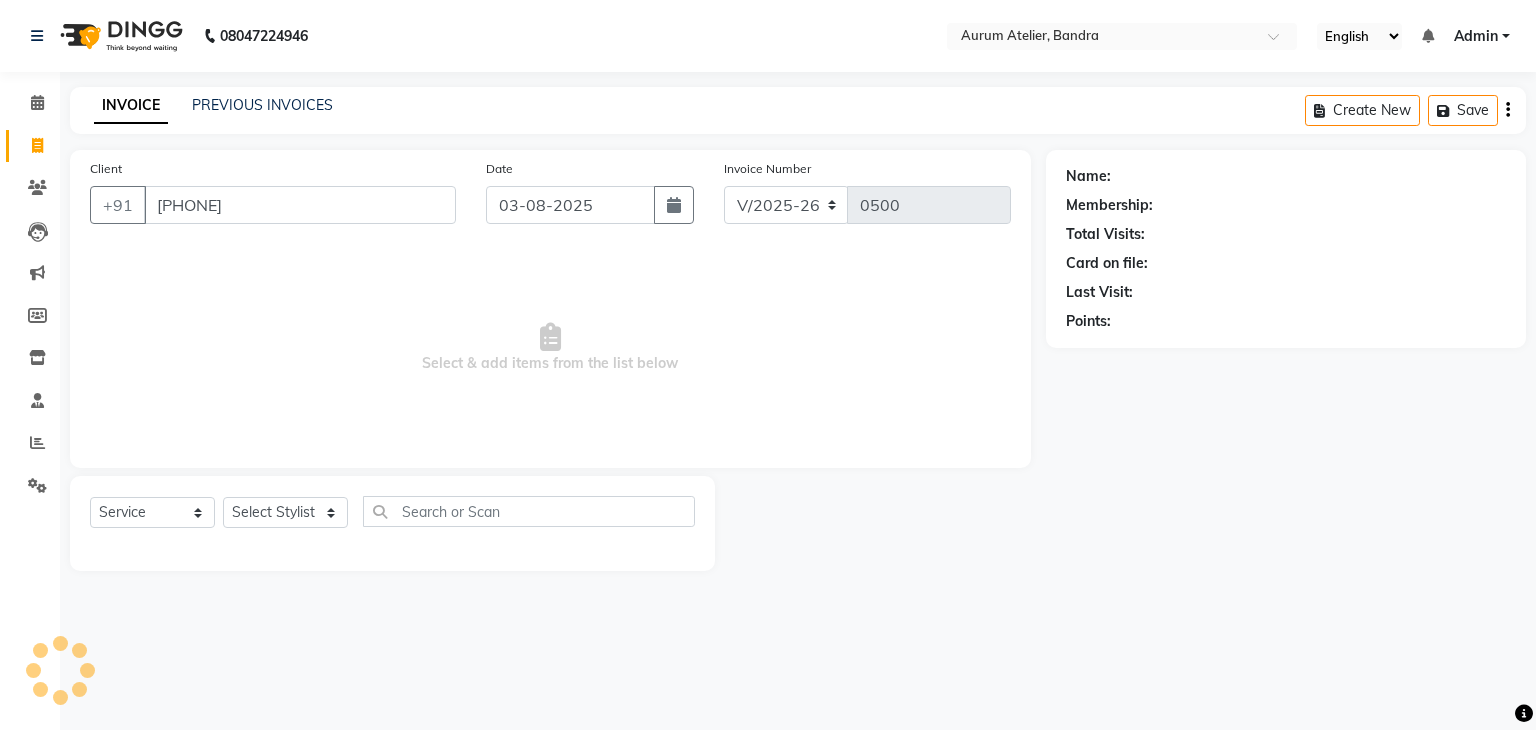type on "[PHONE]" 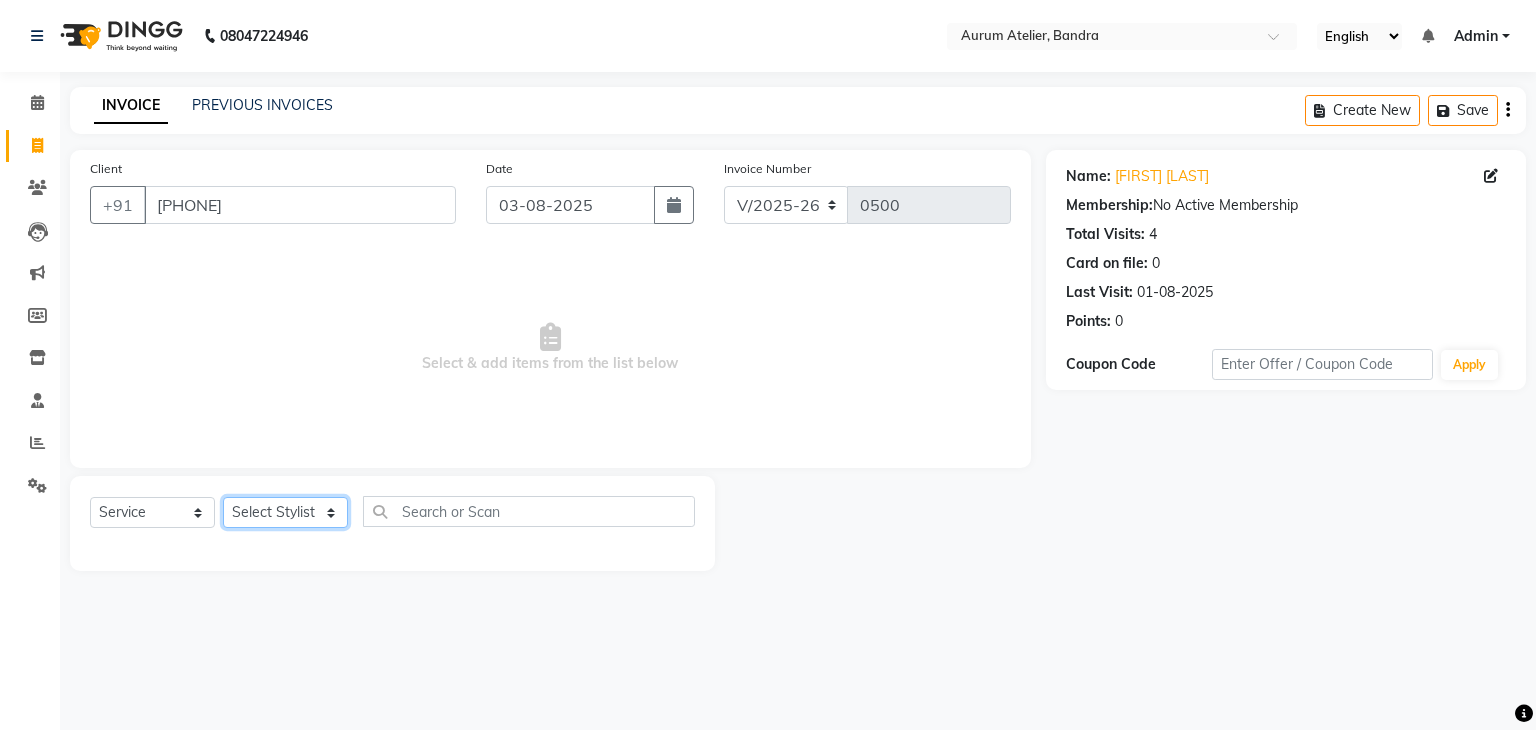click on "Select Stylist [FIRST] [LAST] [FIRST] [LAST] [FIRST] [LAST] [FIRST] [LAST] [FIRST] [LAST] [FIRST] [LAST] [FIRST] [LAST] [FIRST] [LAST]" 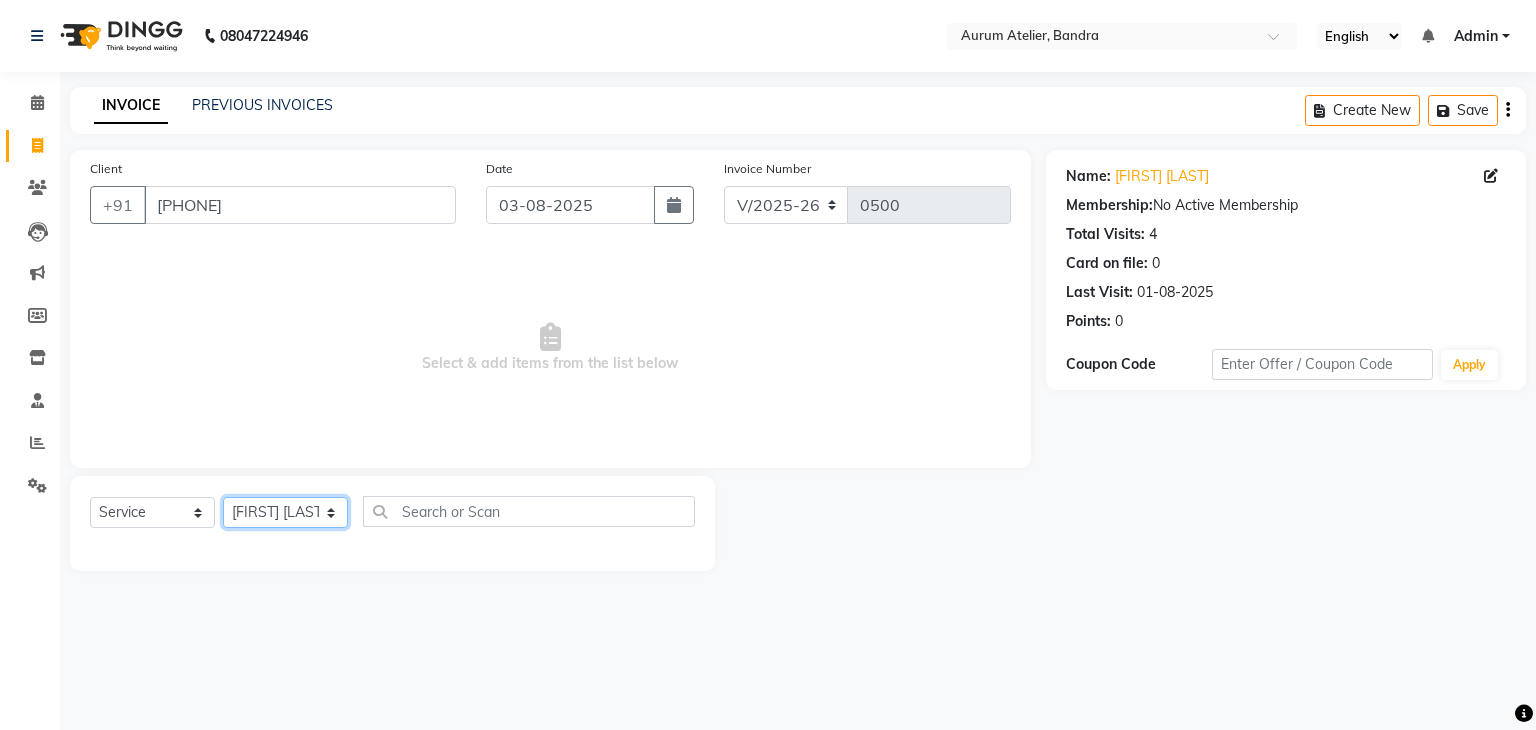 click on "Select Stylist [FIRST] [LAST] [FIRST] [LAST] [FIRST] [LAST] [FIRST] [LAST] [FIRST] [LAST] [FIRST] [LAST] [FIRST] [LAST] [FIRST] [LAST]" 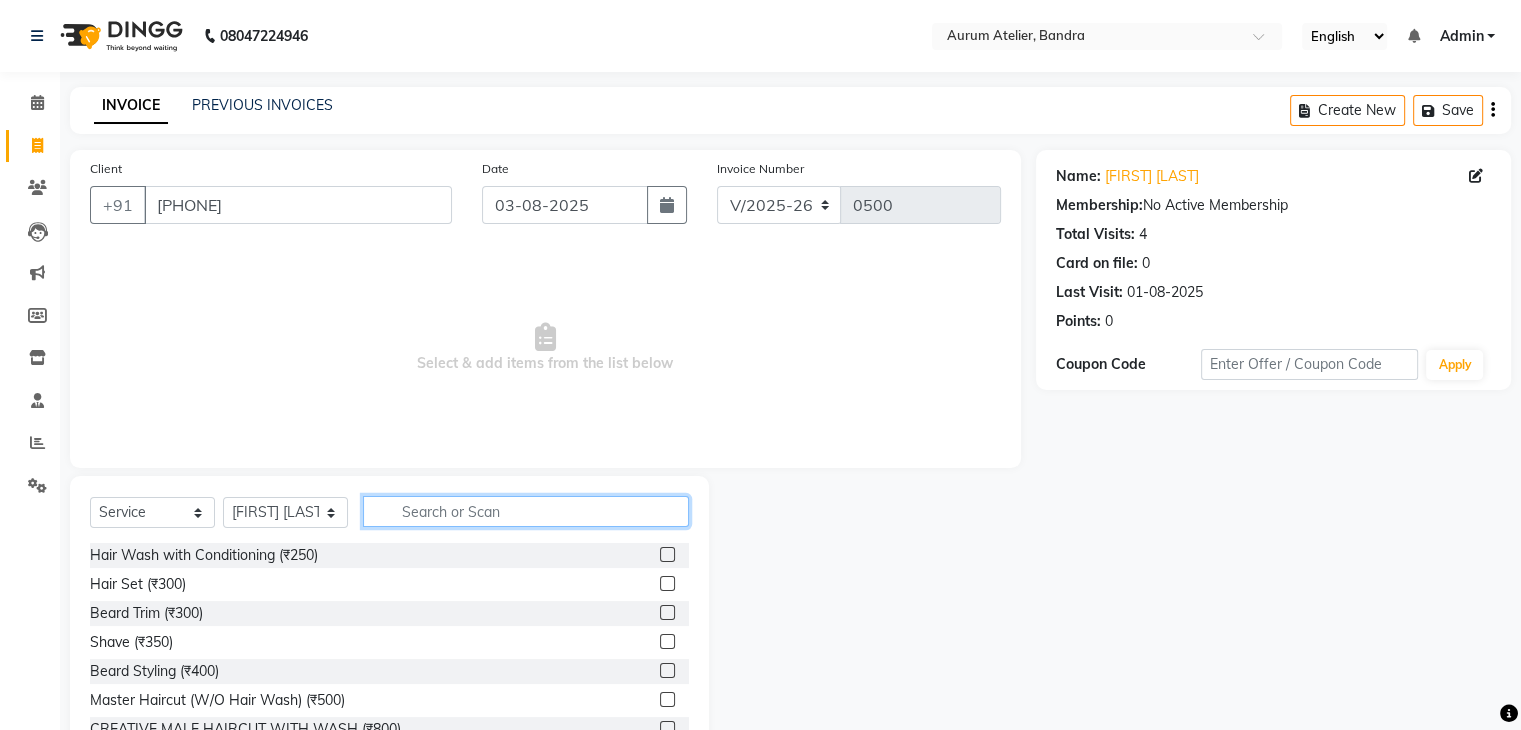 click 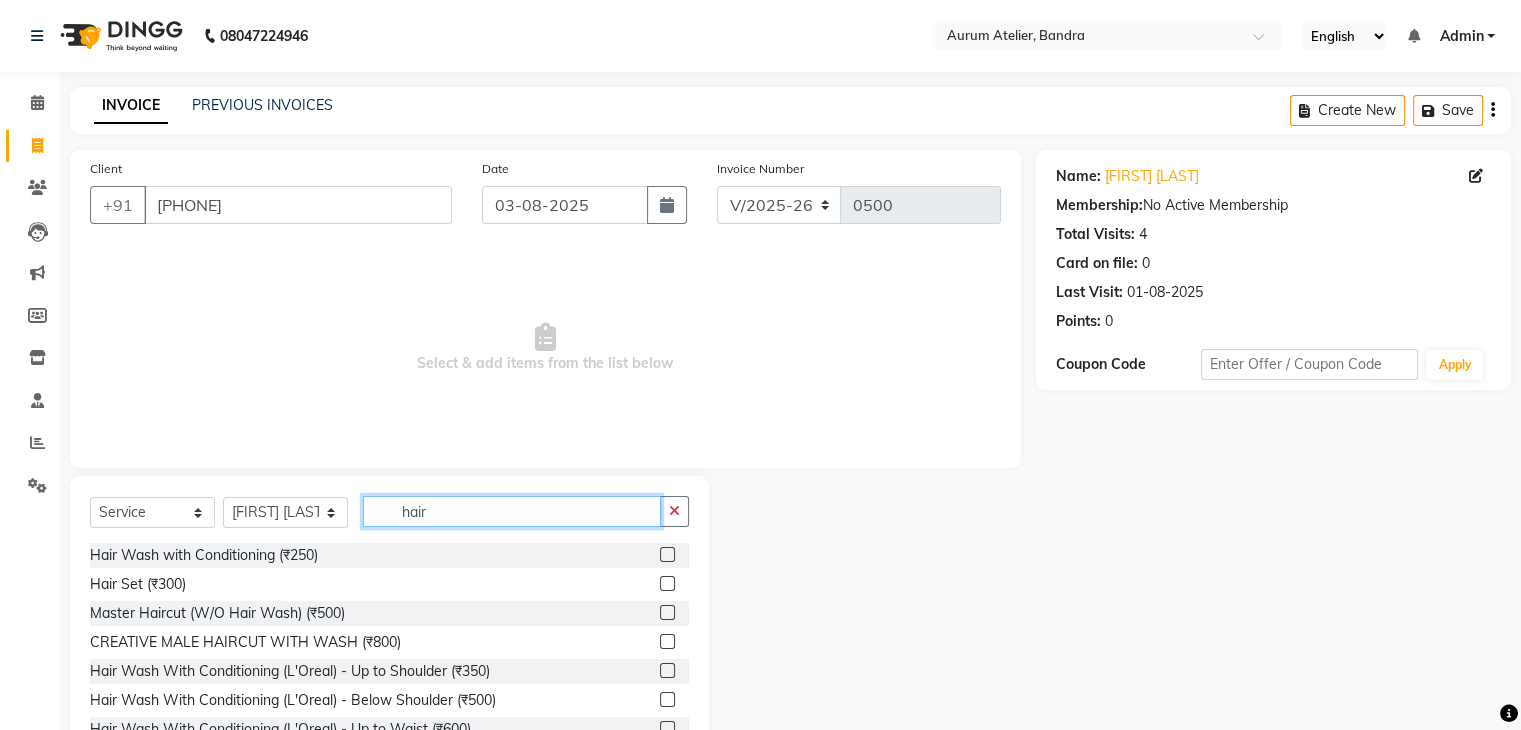 scroll, scrollTop: 200, scrollLeft: 0, axis: vertical 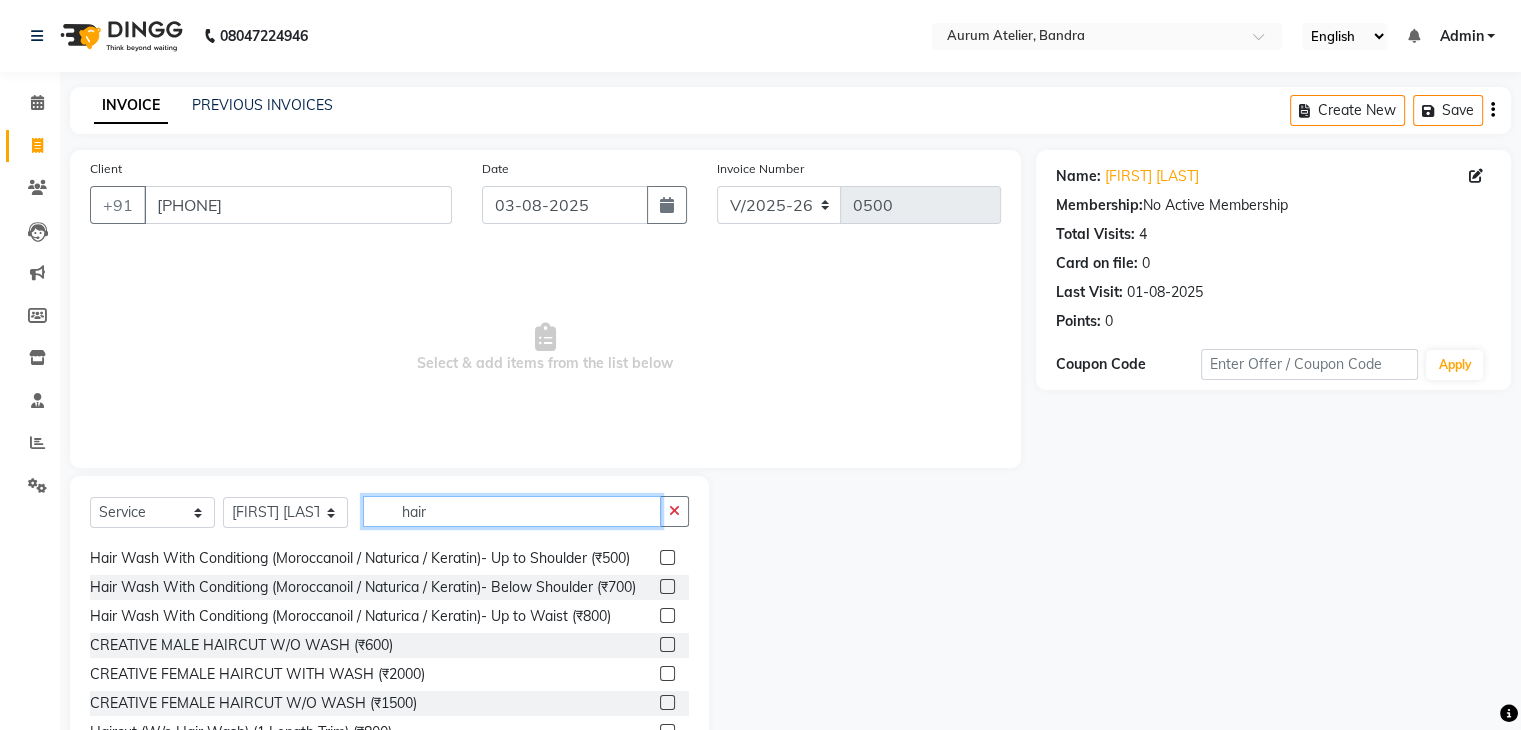 type on "hair" 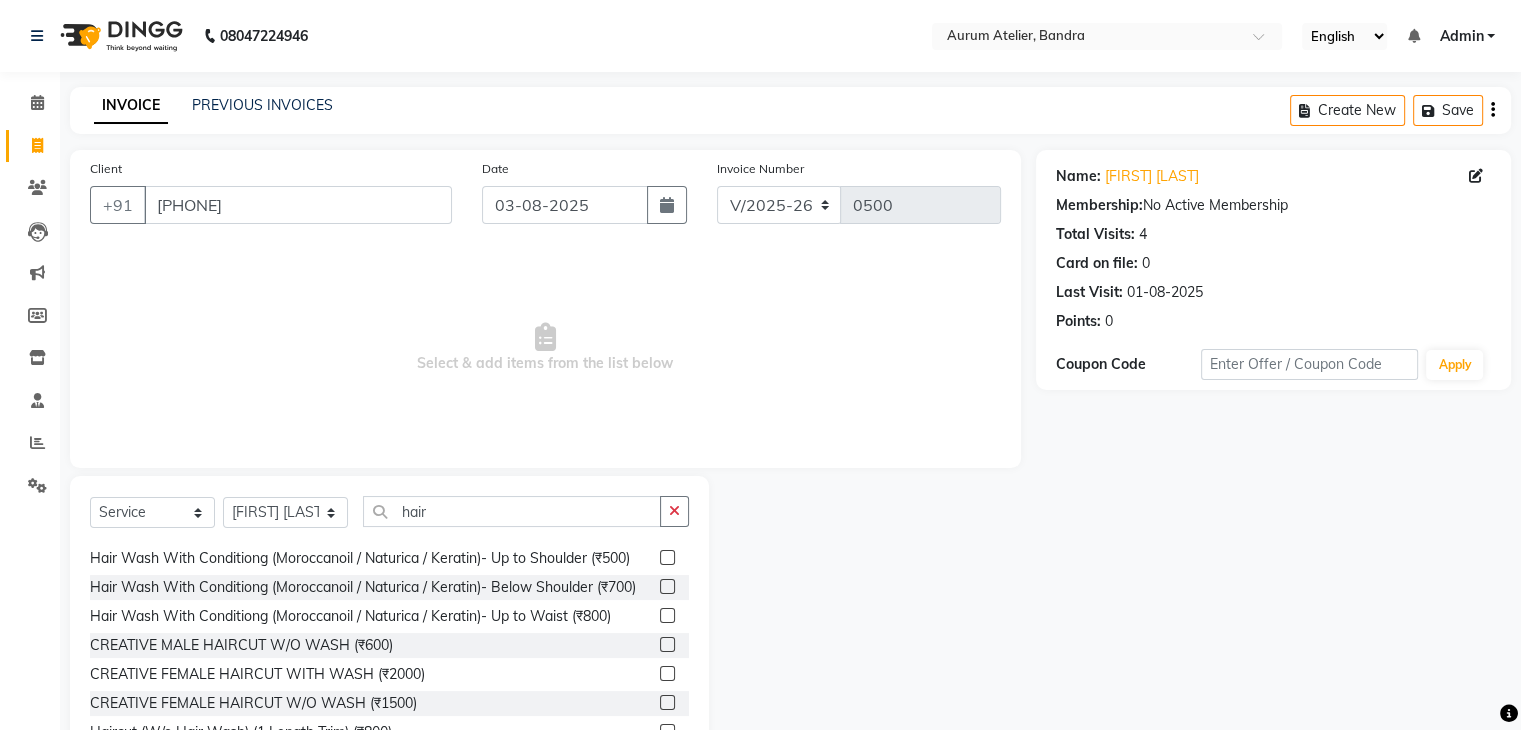 click 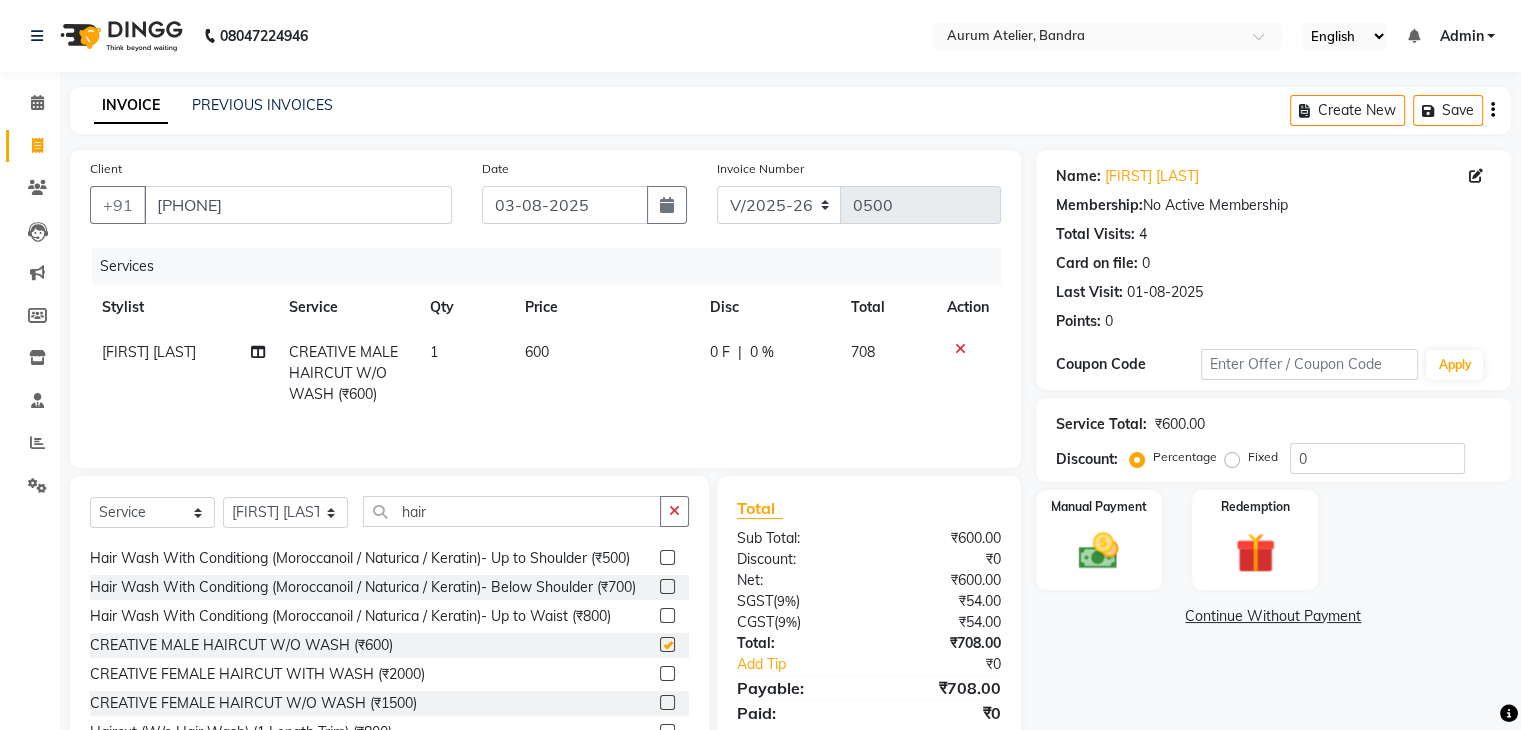 checkbox on "false" 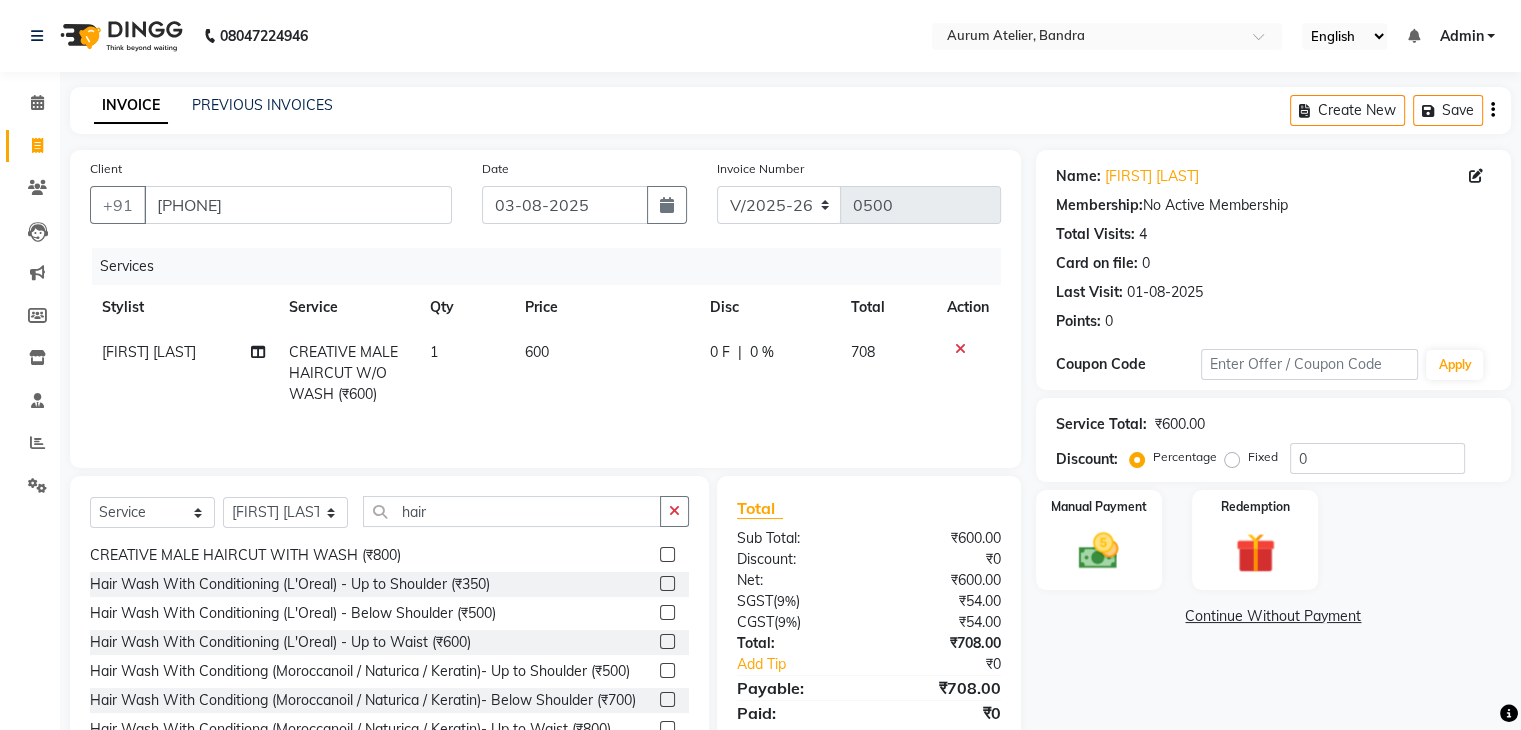 scroll, scrollTop: 0, scrollLeft: 0, axis: both 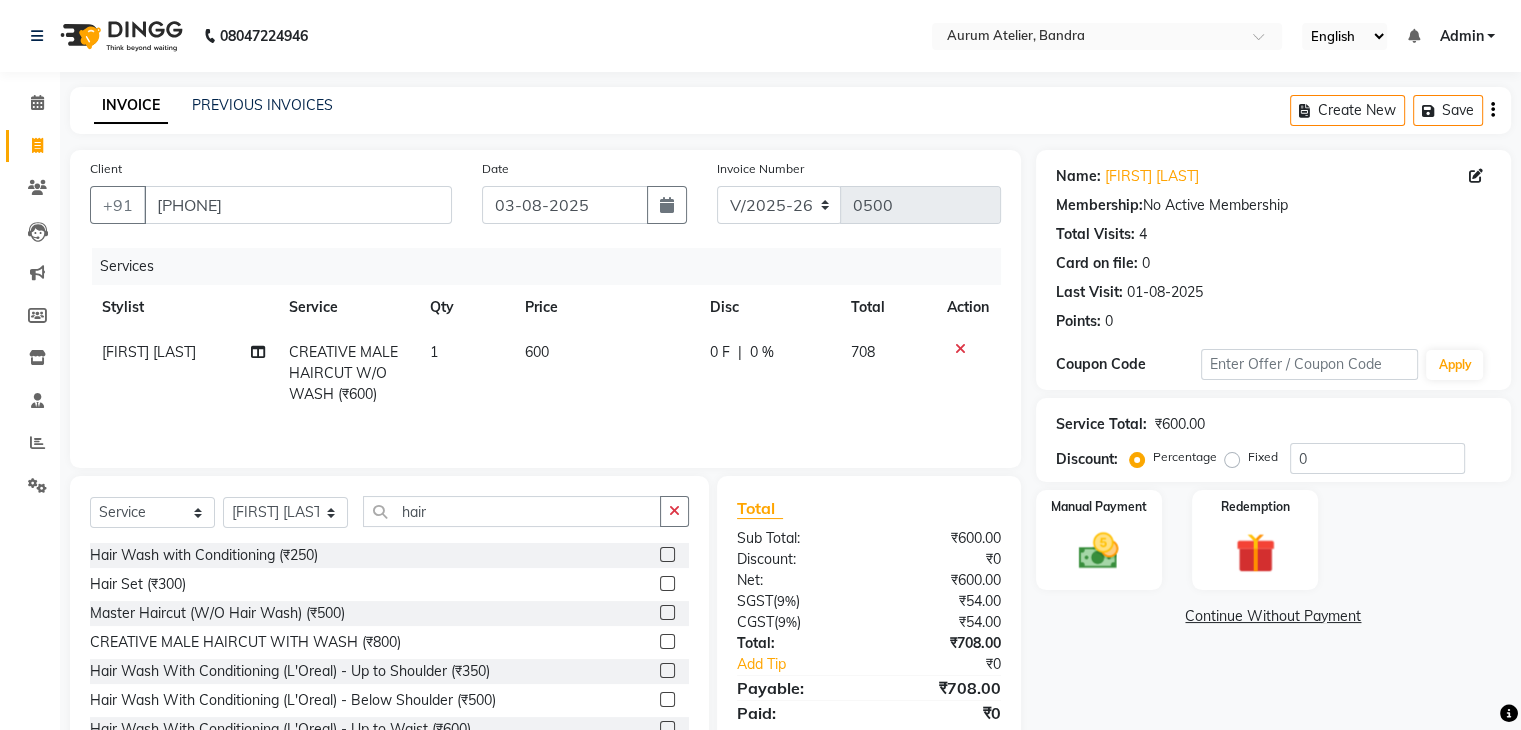 click 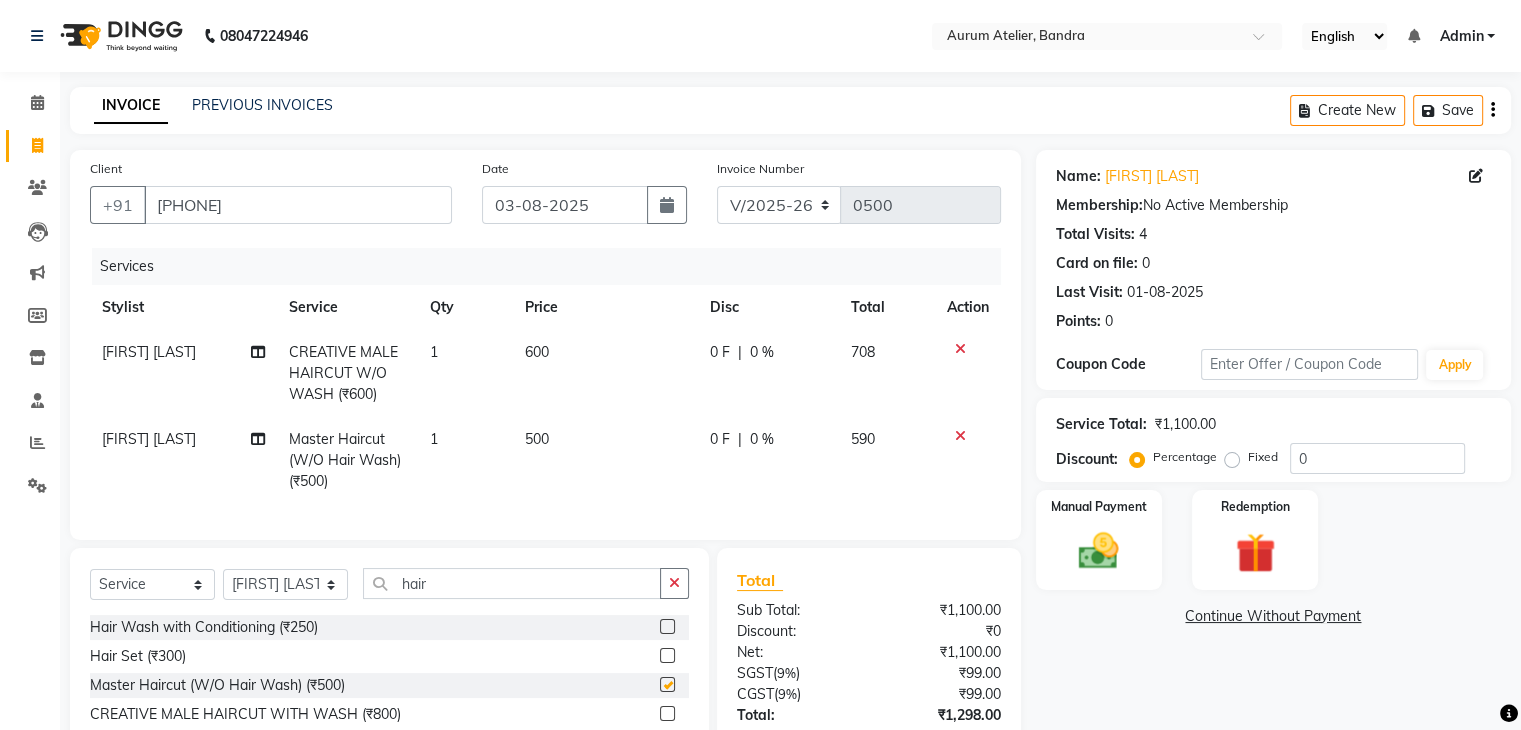 checkbox on "false" 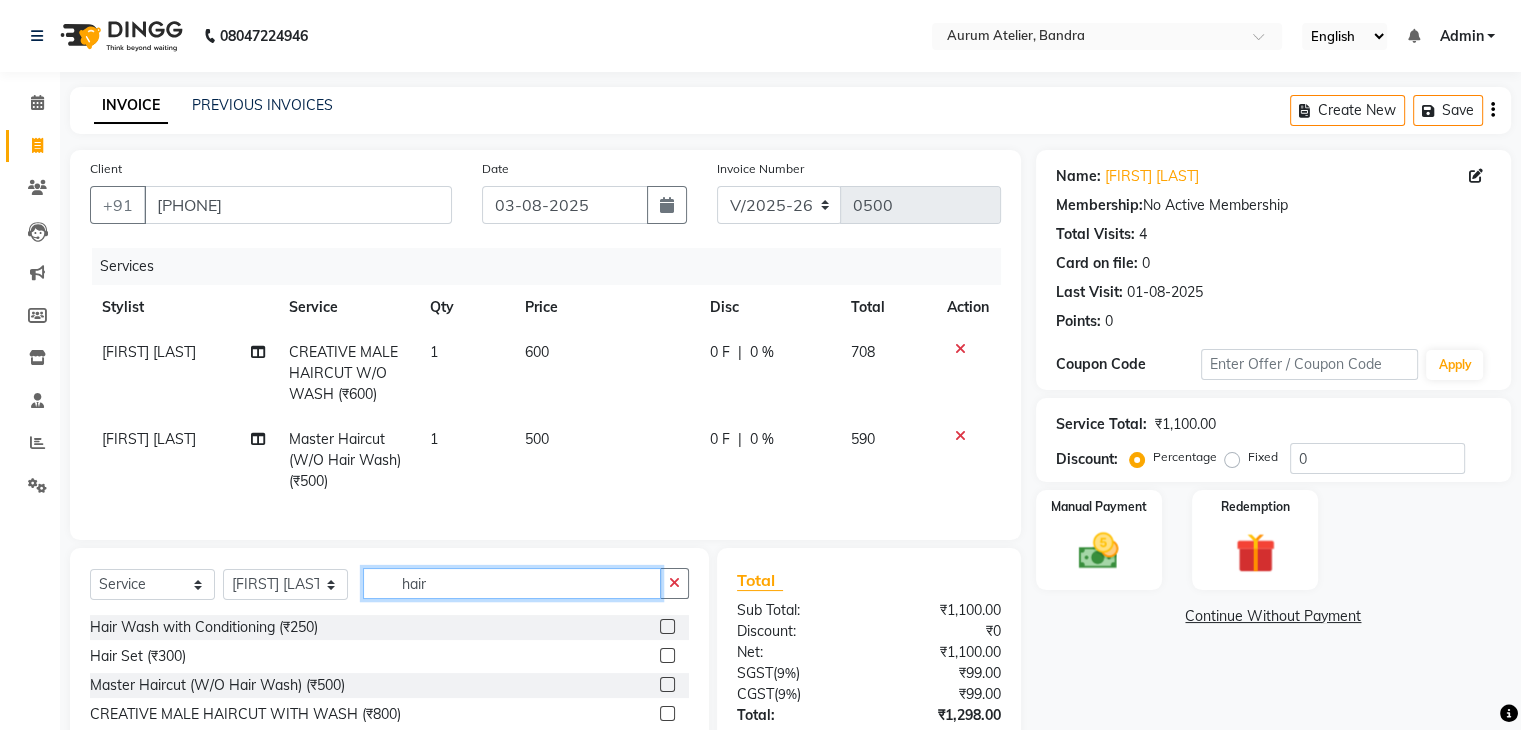 click on "hair" 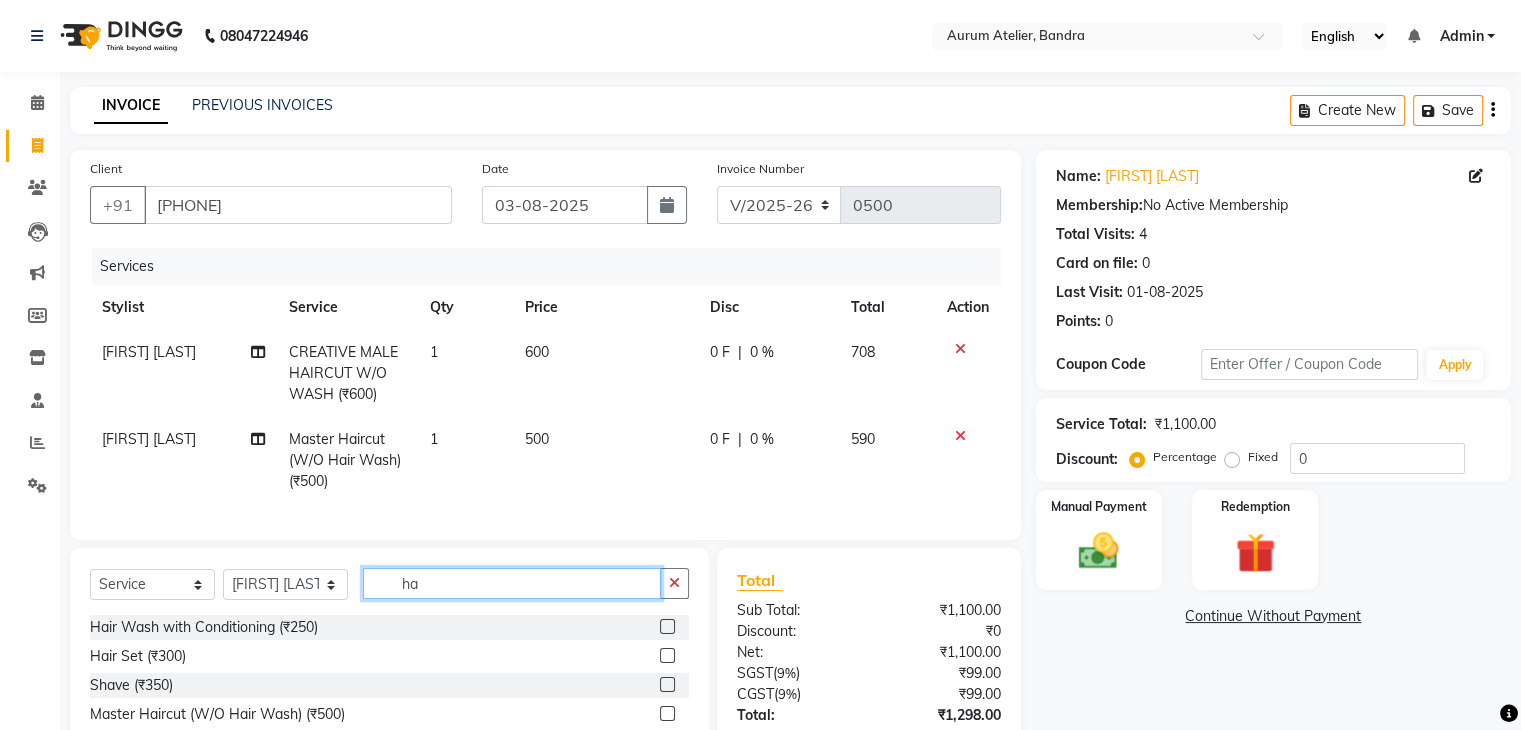 type on "h" 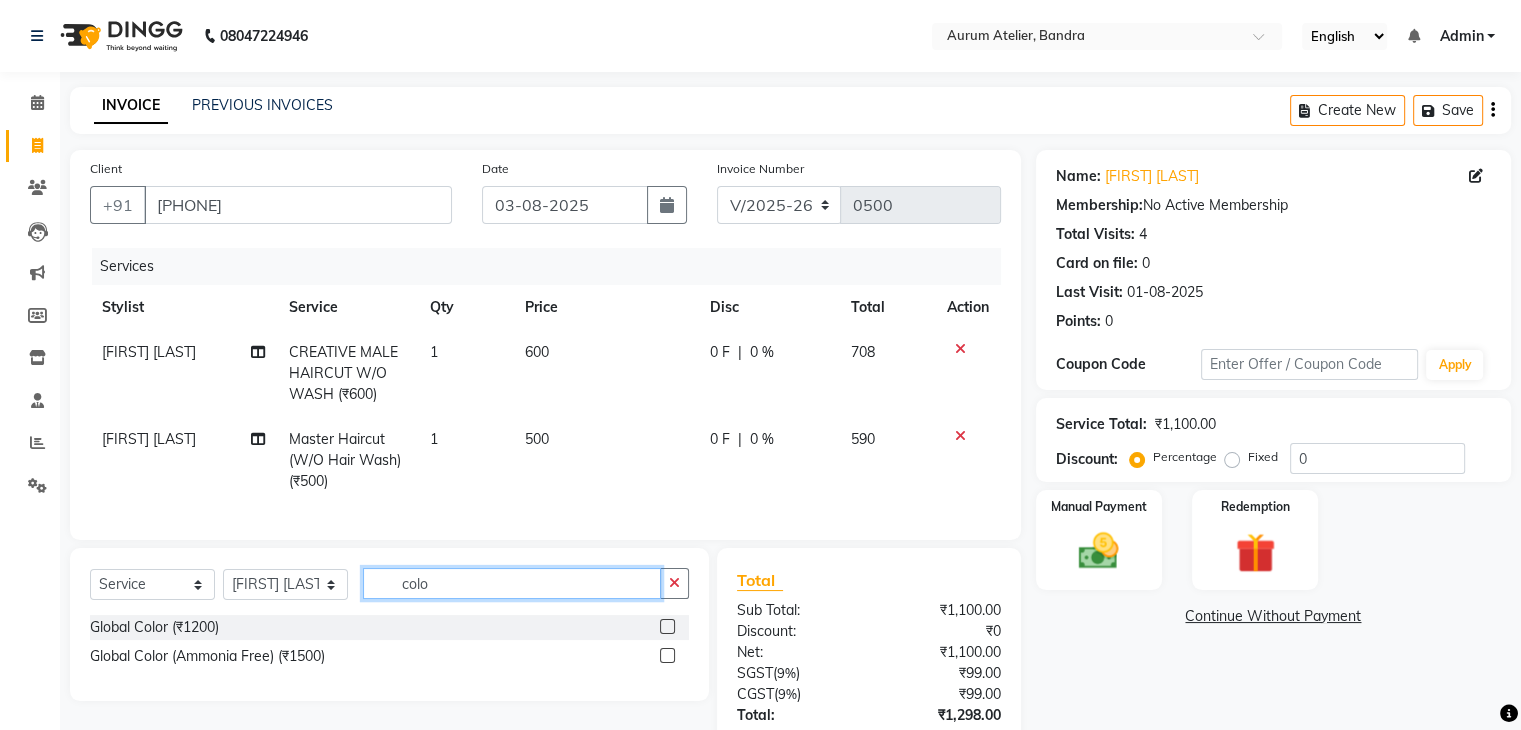 type on "colo" 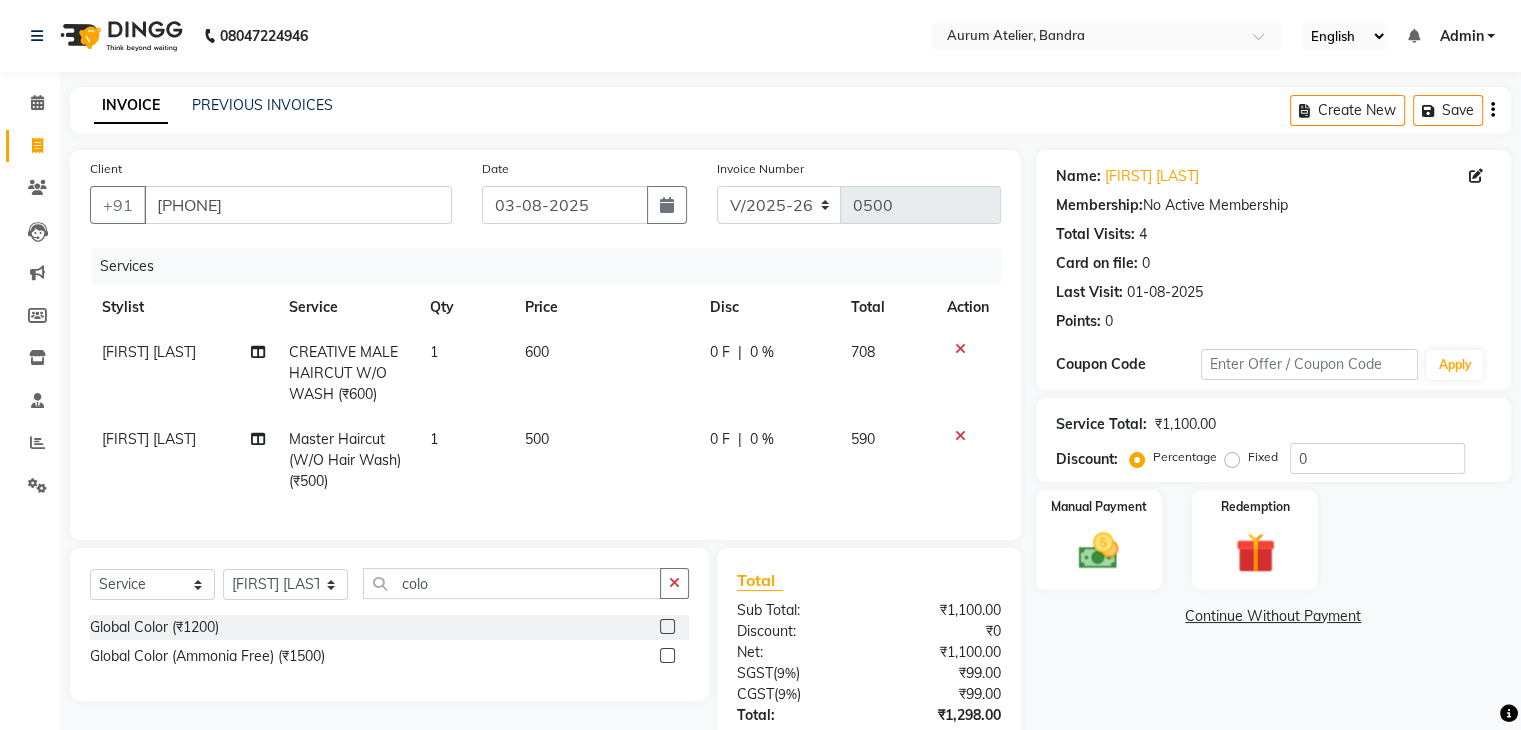 click 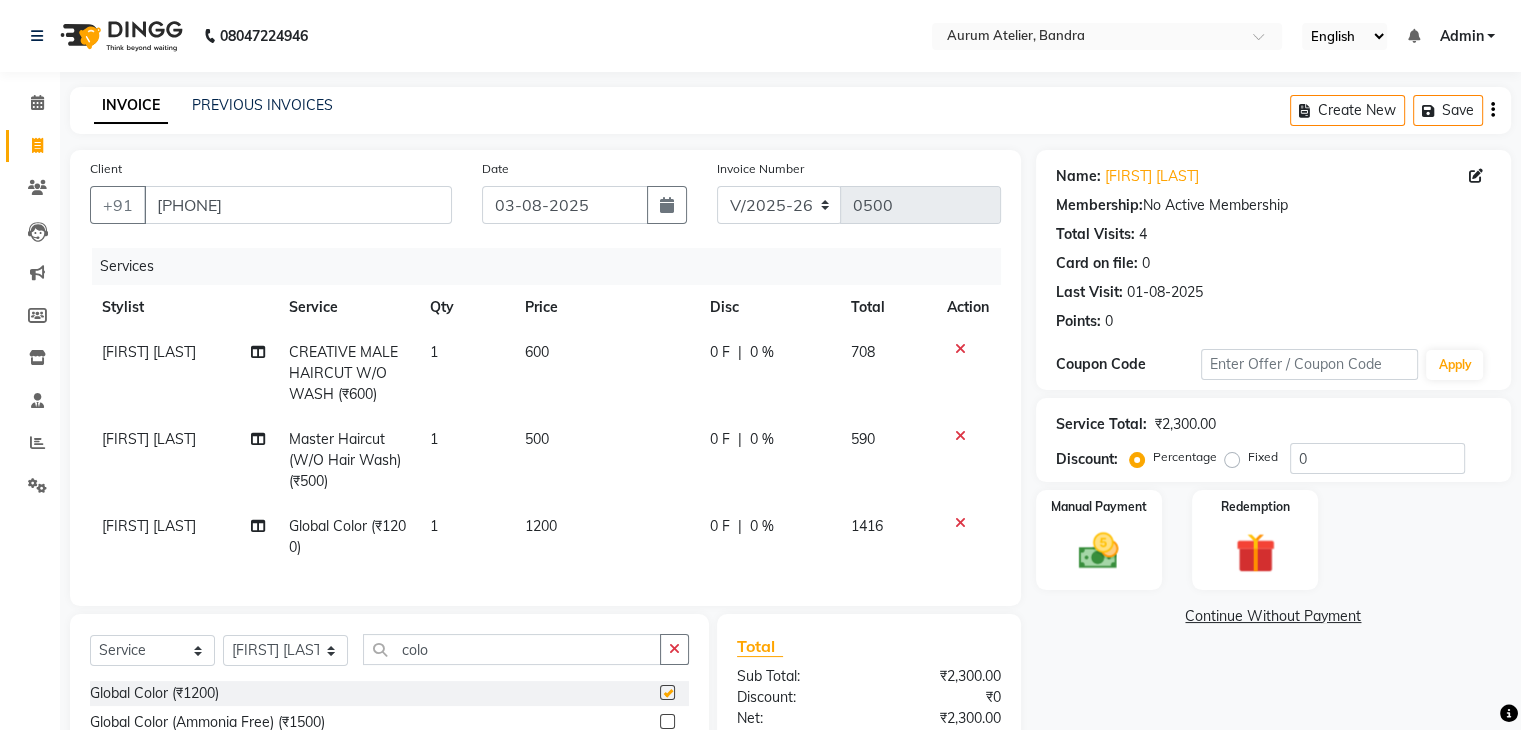checkbox on "false" 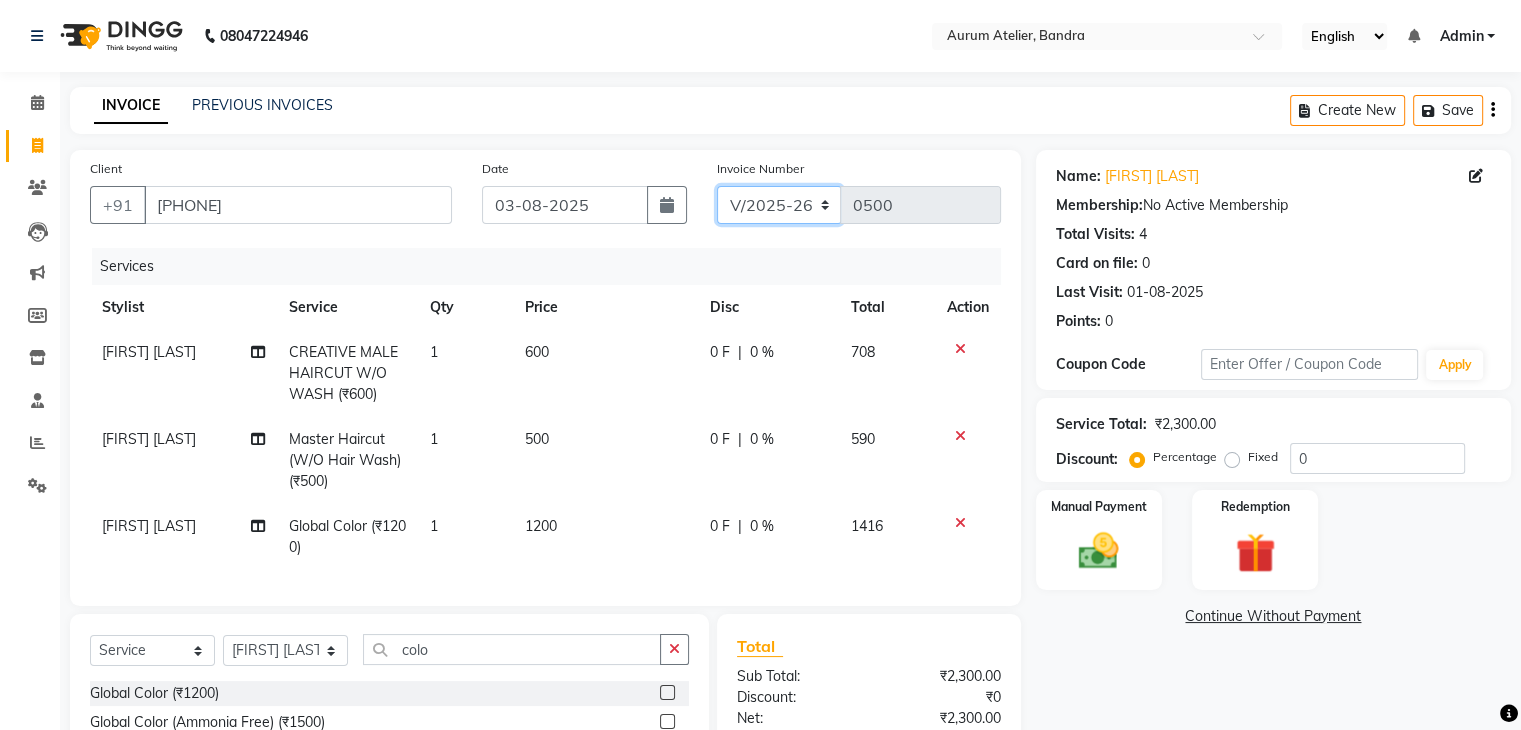 click on "C/2025-26 V/2025 V/2025-26" 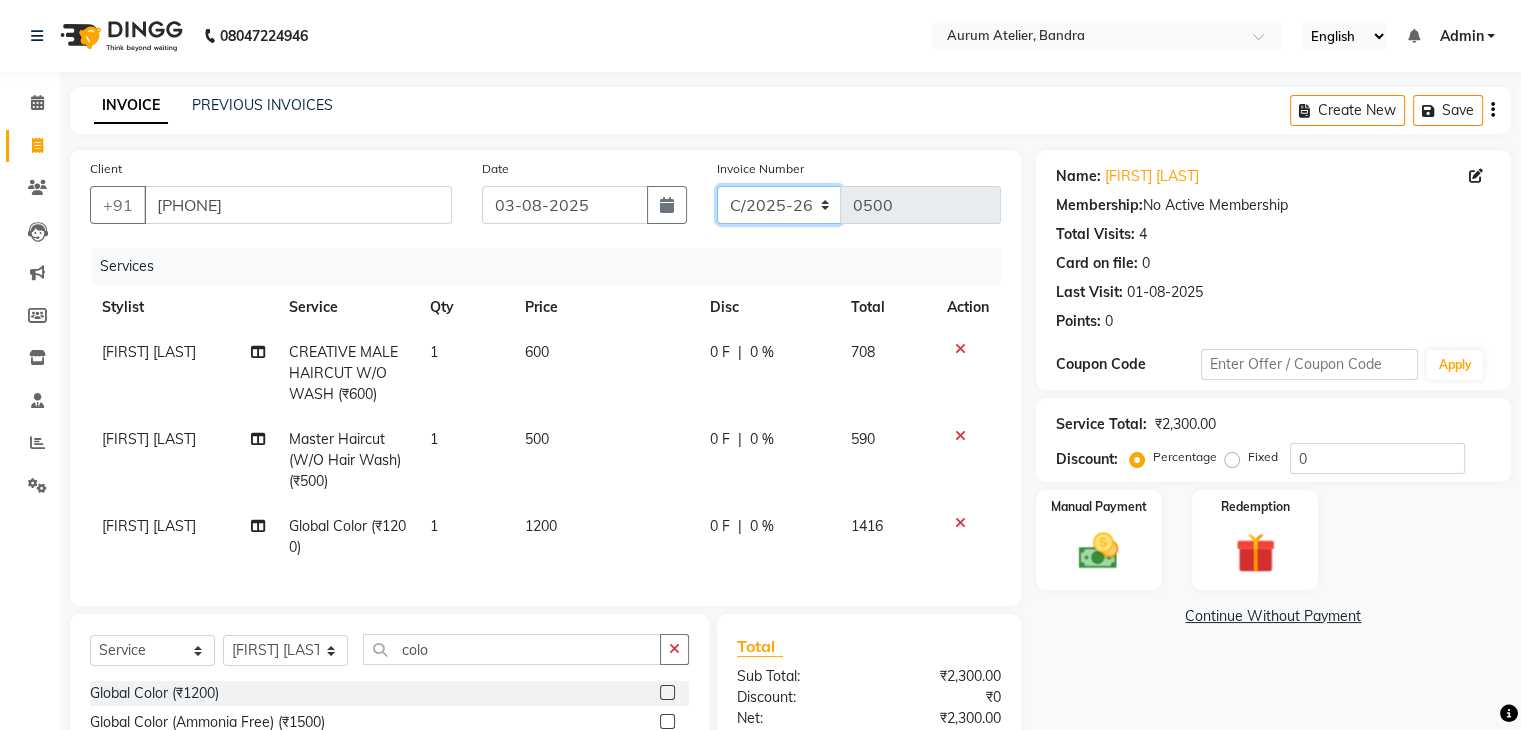 click on "C/2025-26 V/2025 V/2025-26" 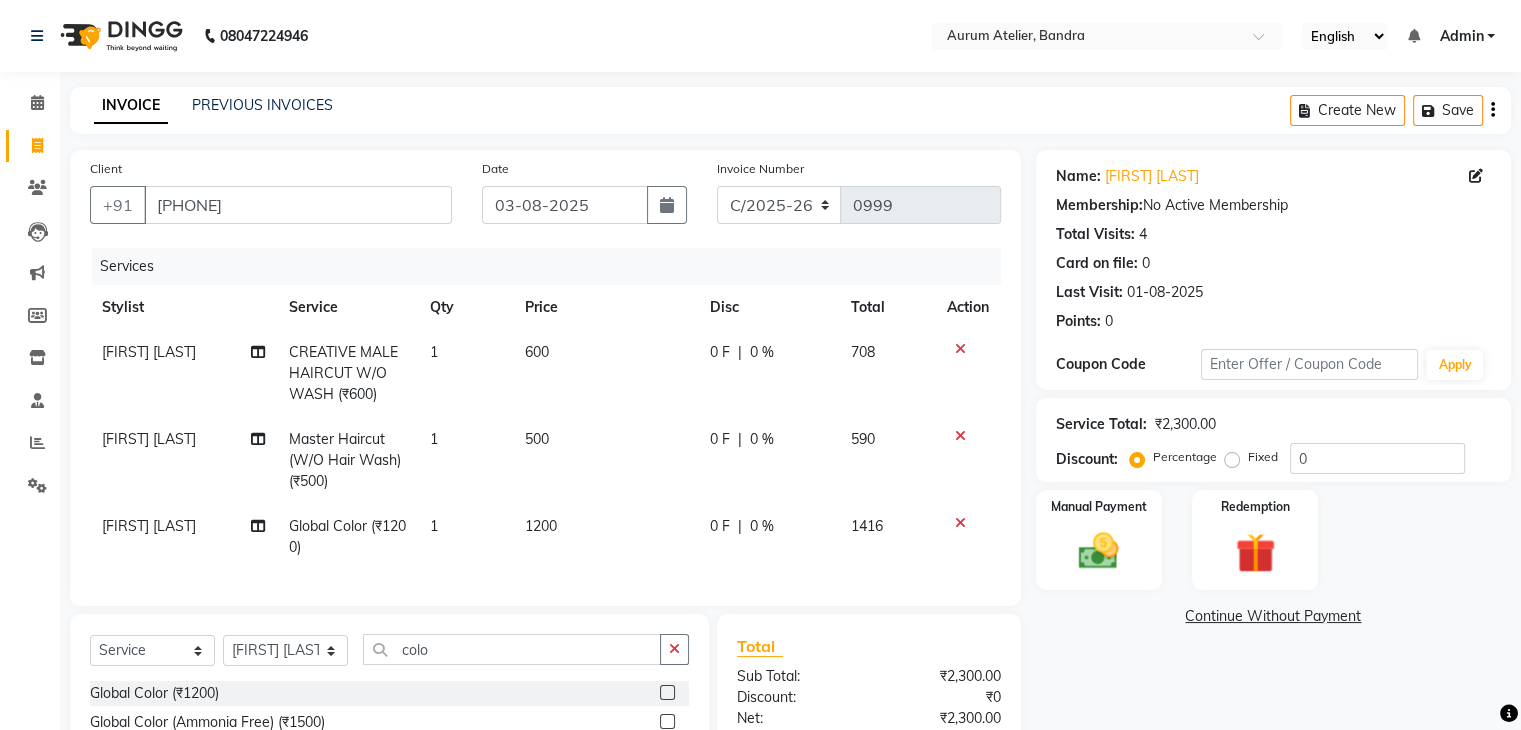 click 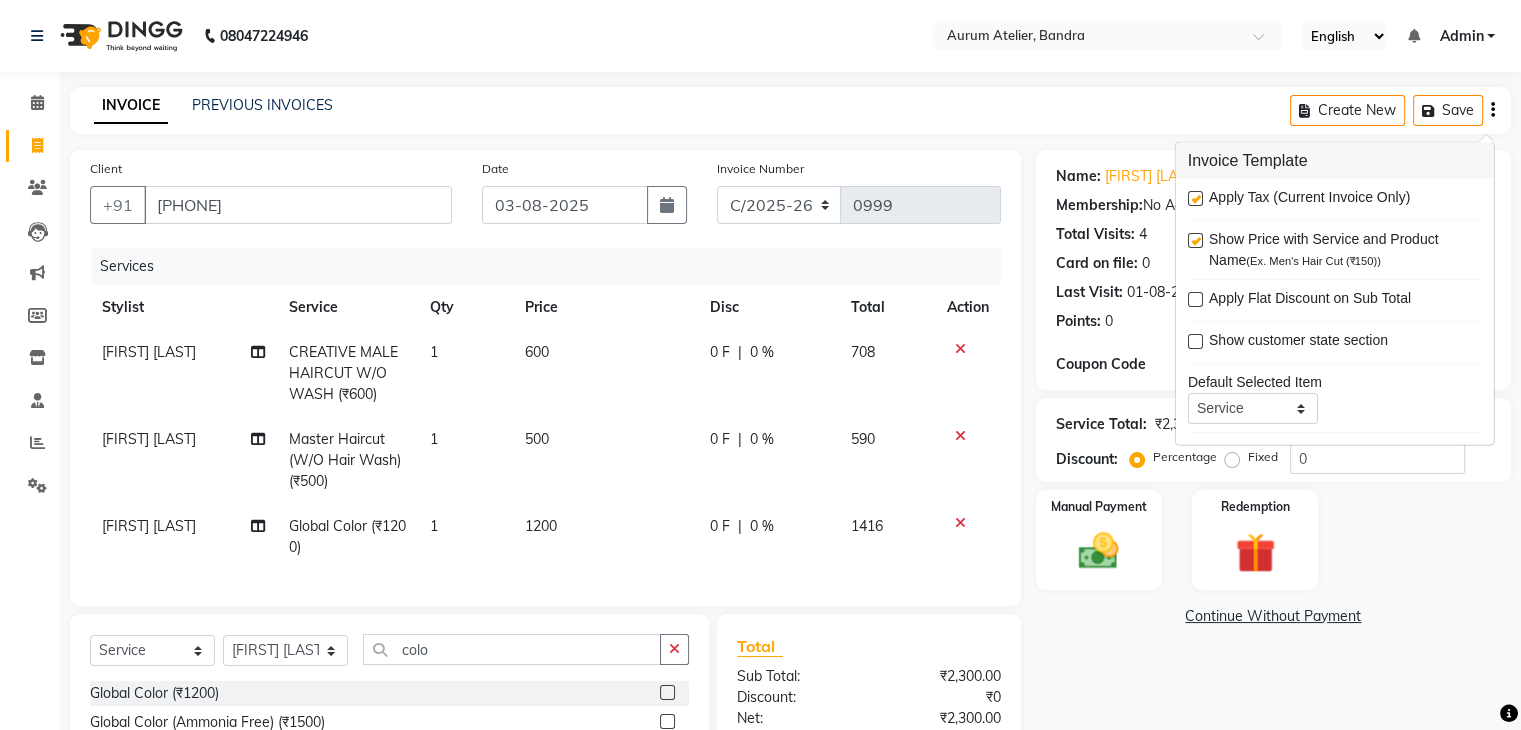 click at bounding box center (1195, 198) 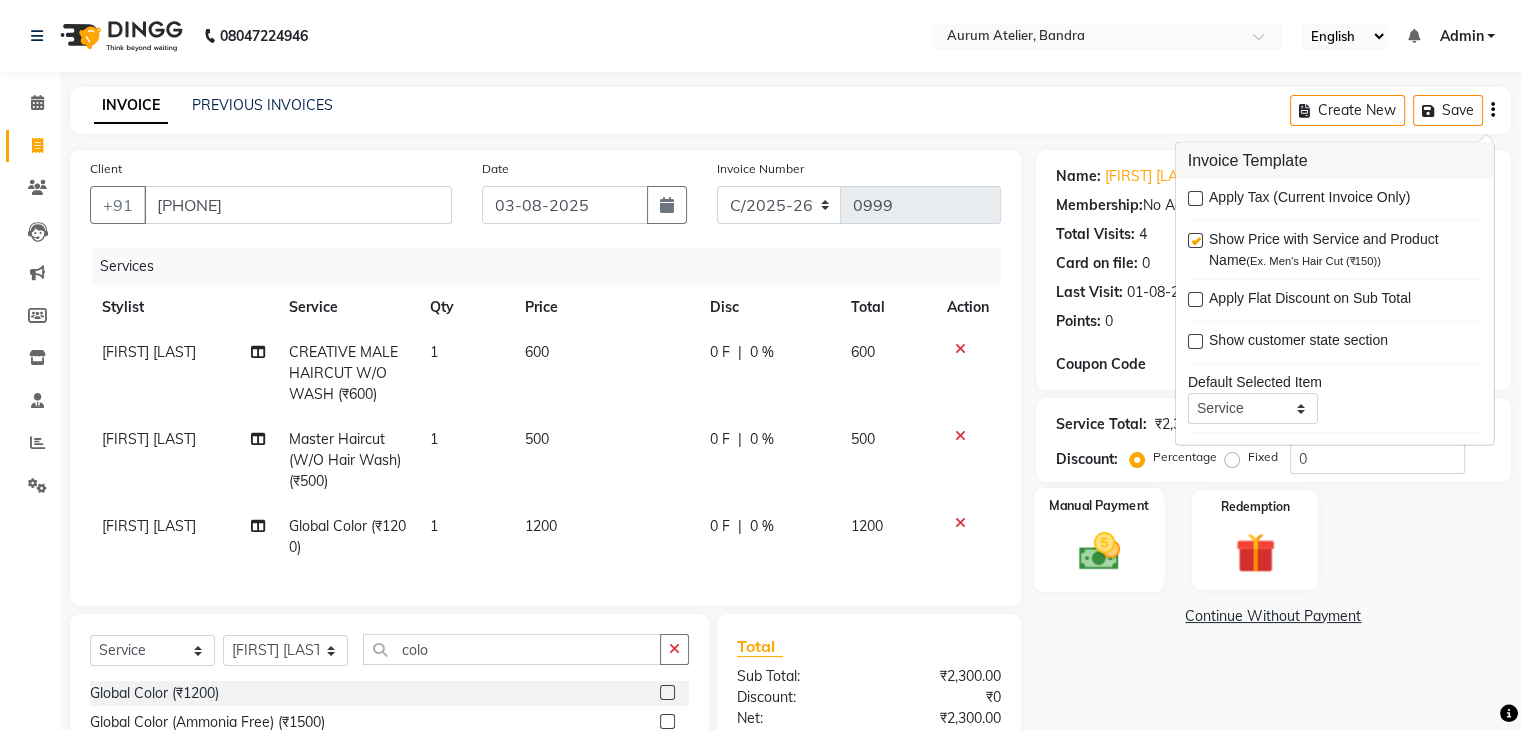 click 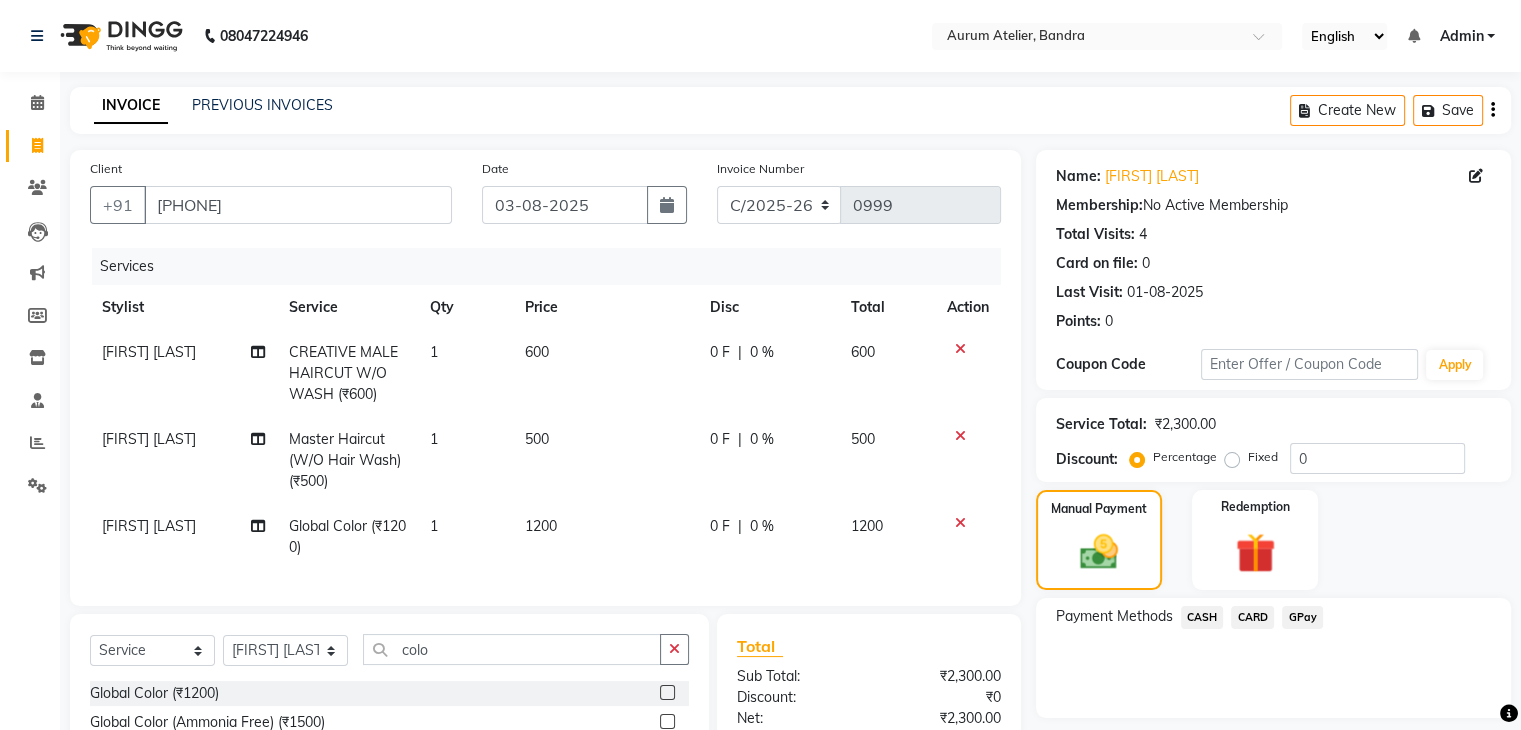 click on "CASH" 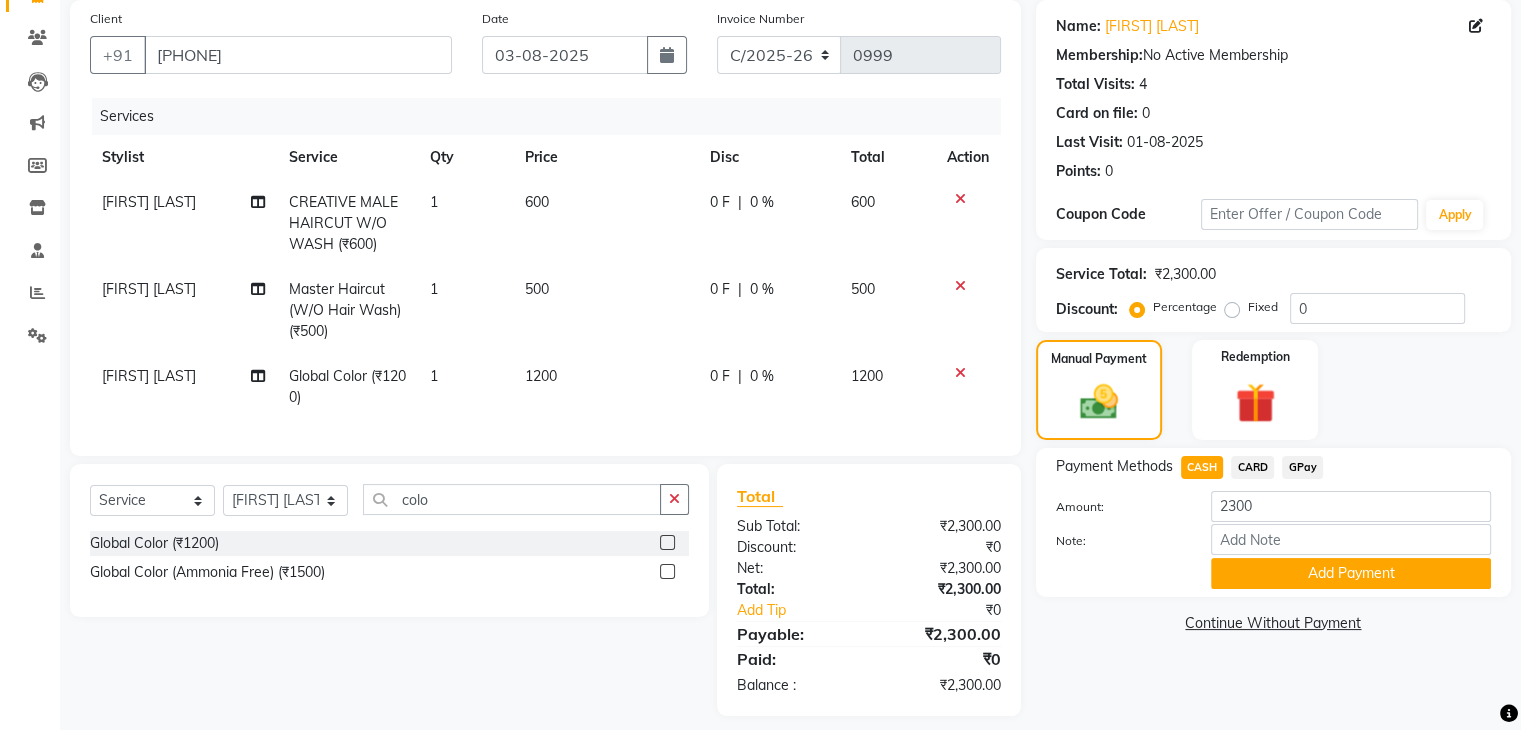 scroll, scrollTop: 182, scrollLeft: 0, axis: vertical 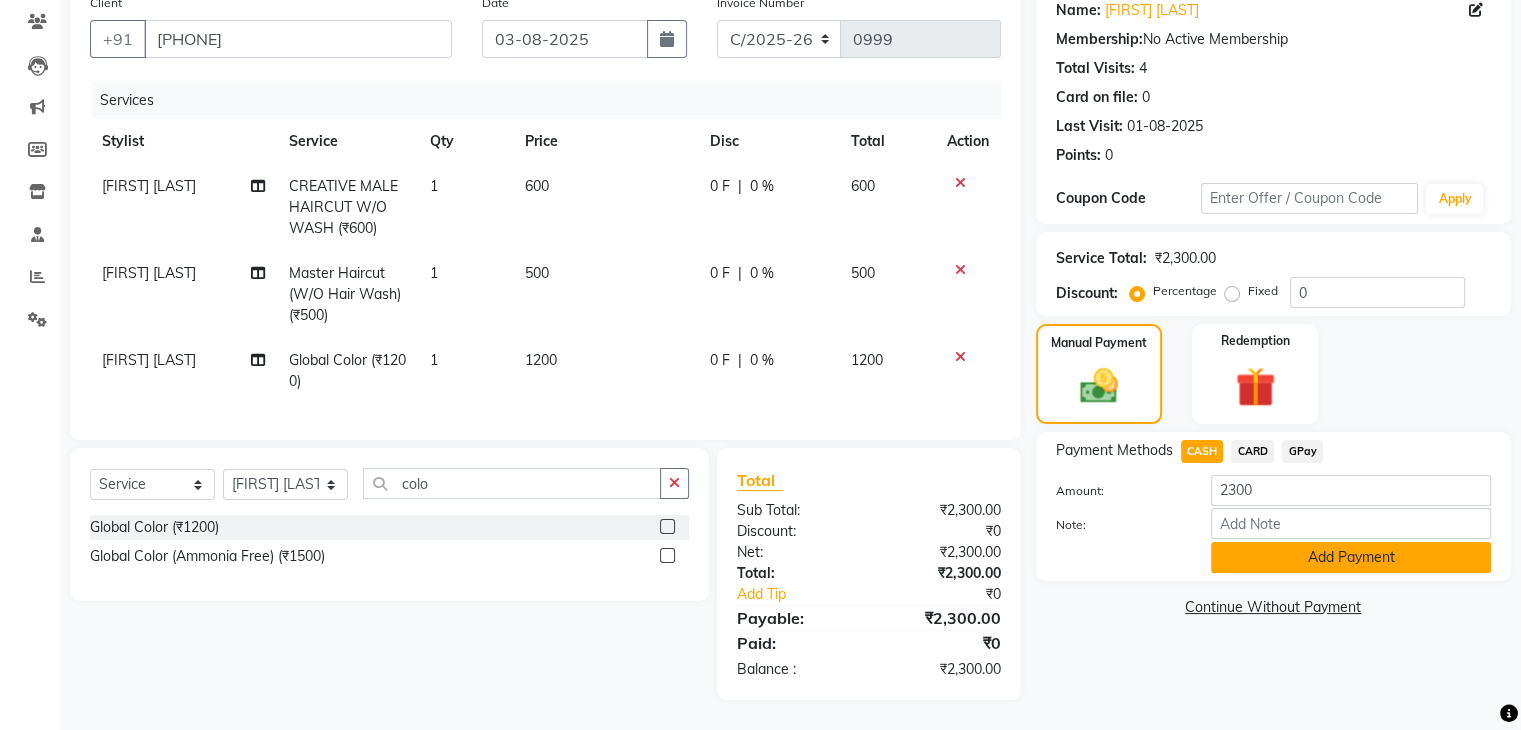 click on "Add Payment" 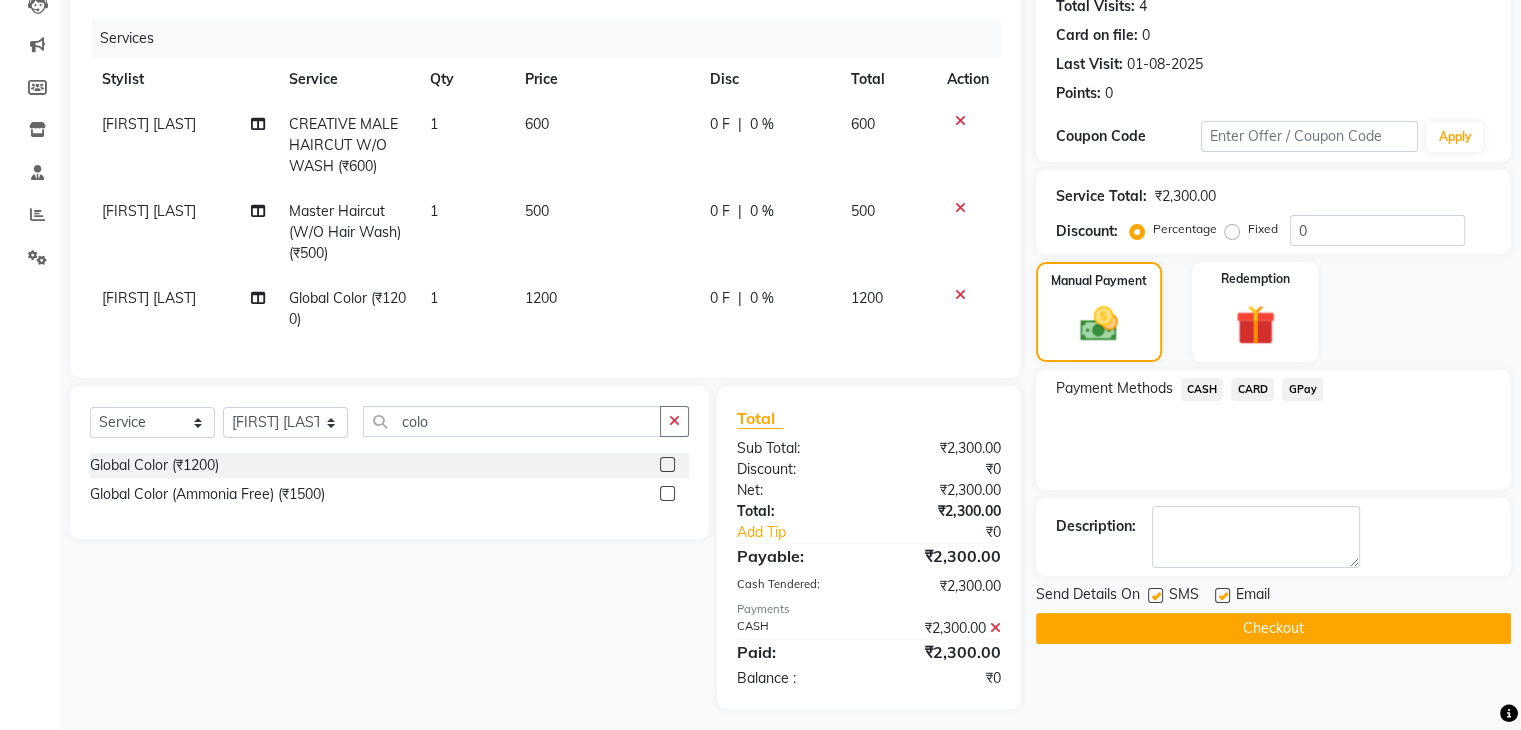 scroll, scrollTop: 252, scrollLeft: 0, axis: vertical 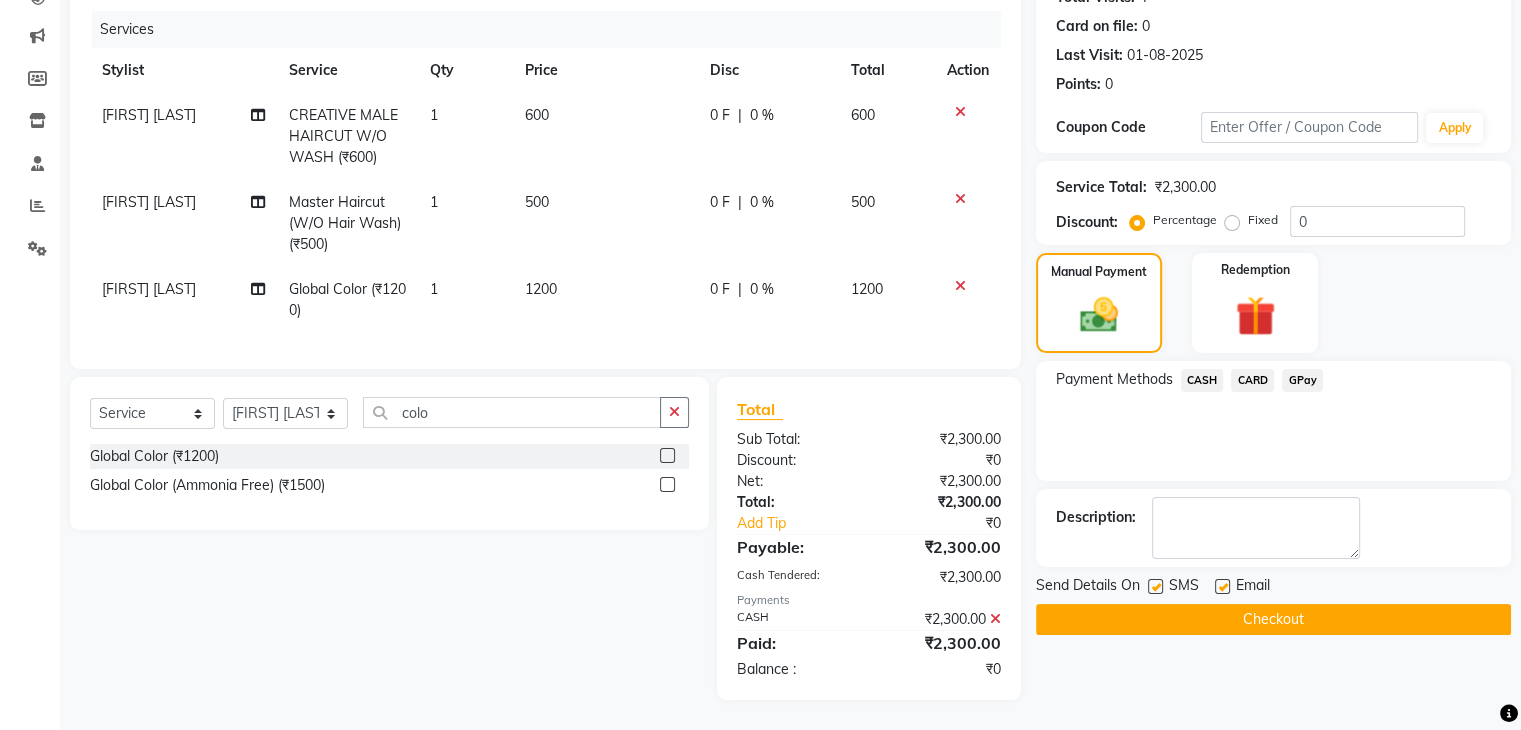 click on "Checkout" 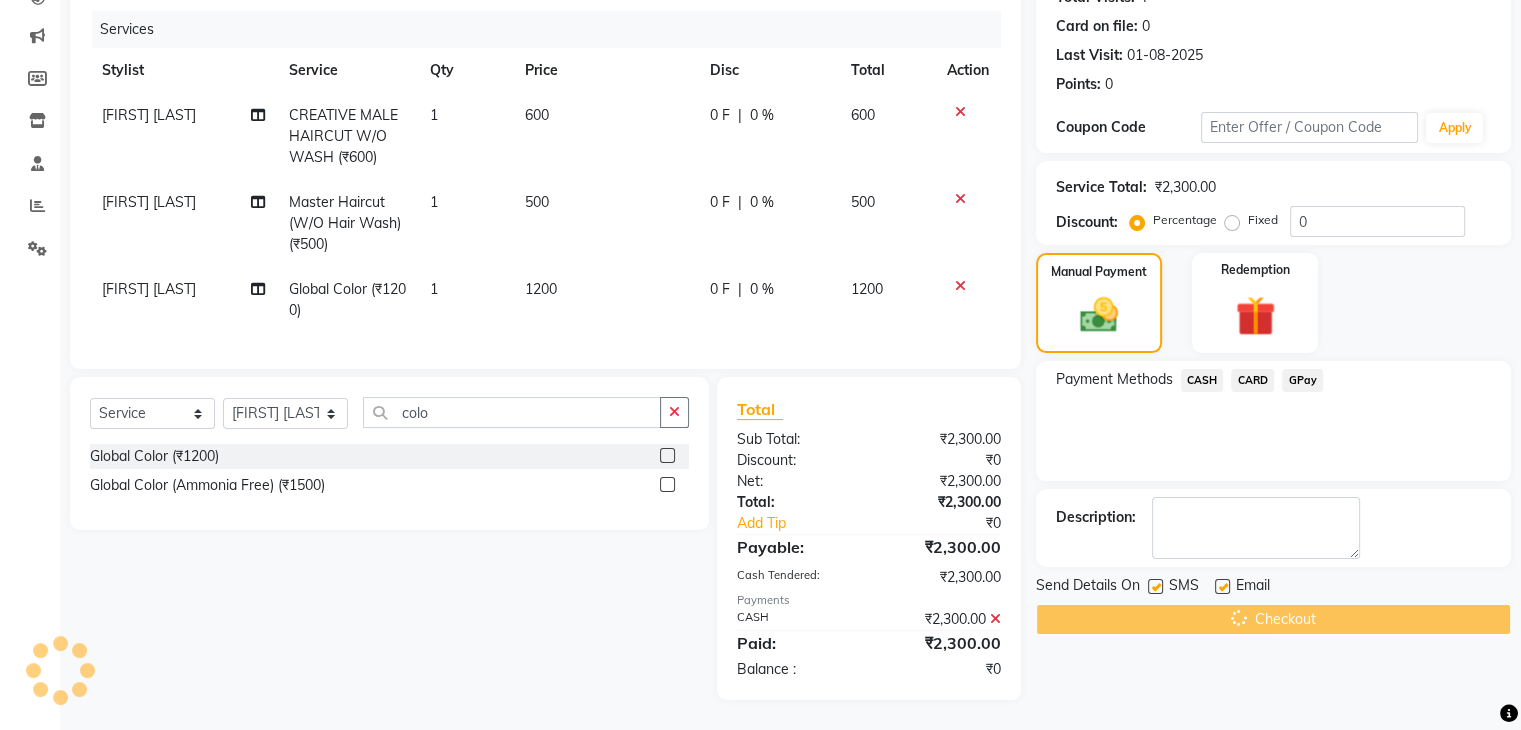 scroll, scrollTop: 0, scrollLeft: 0, axis: both 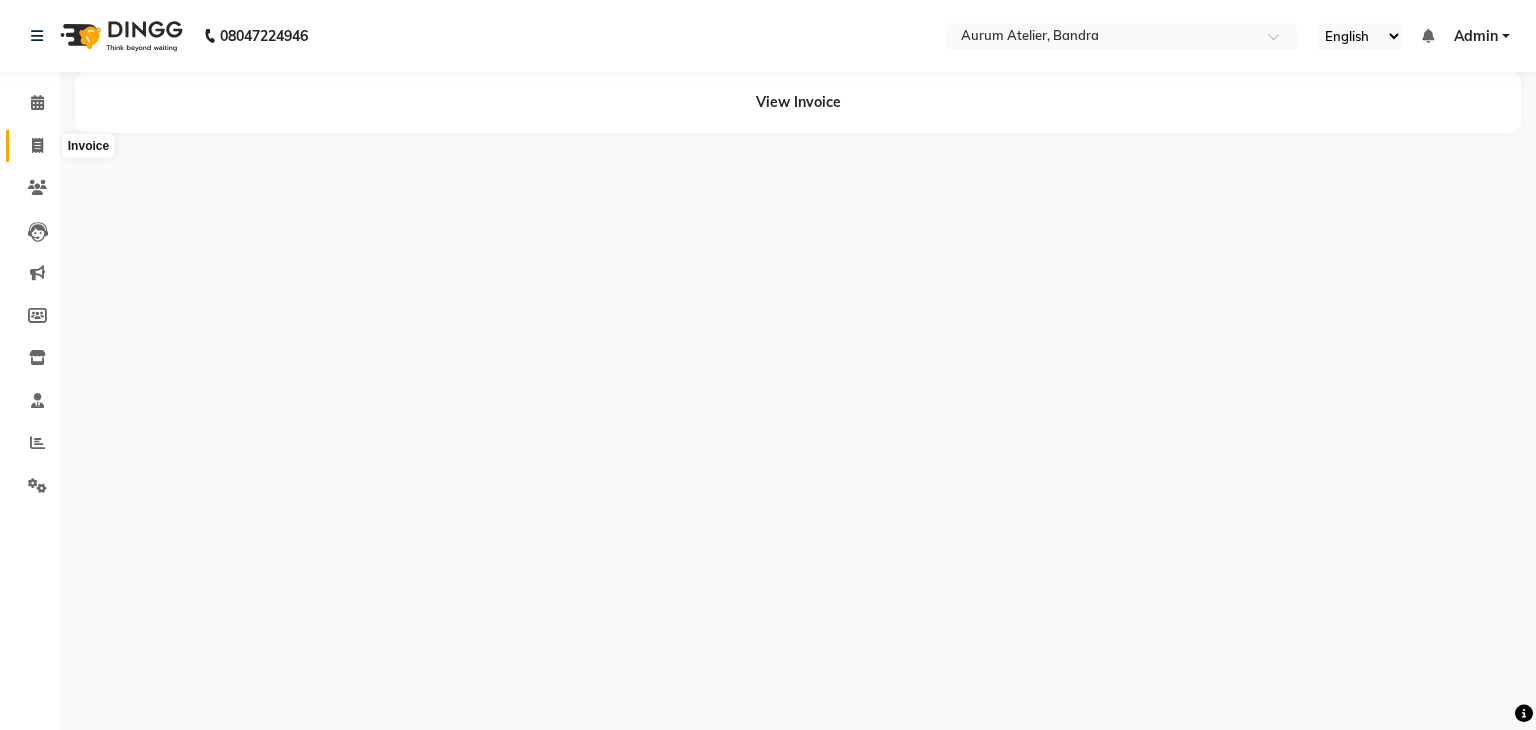 click 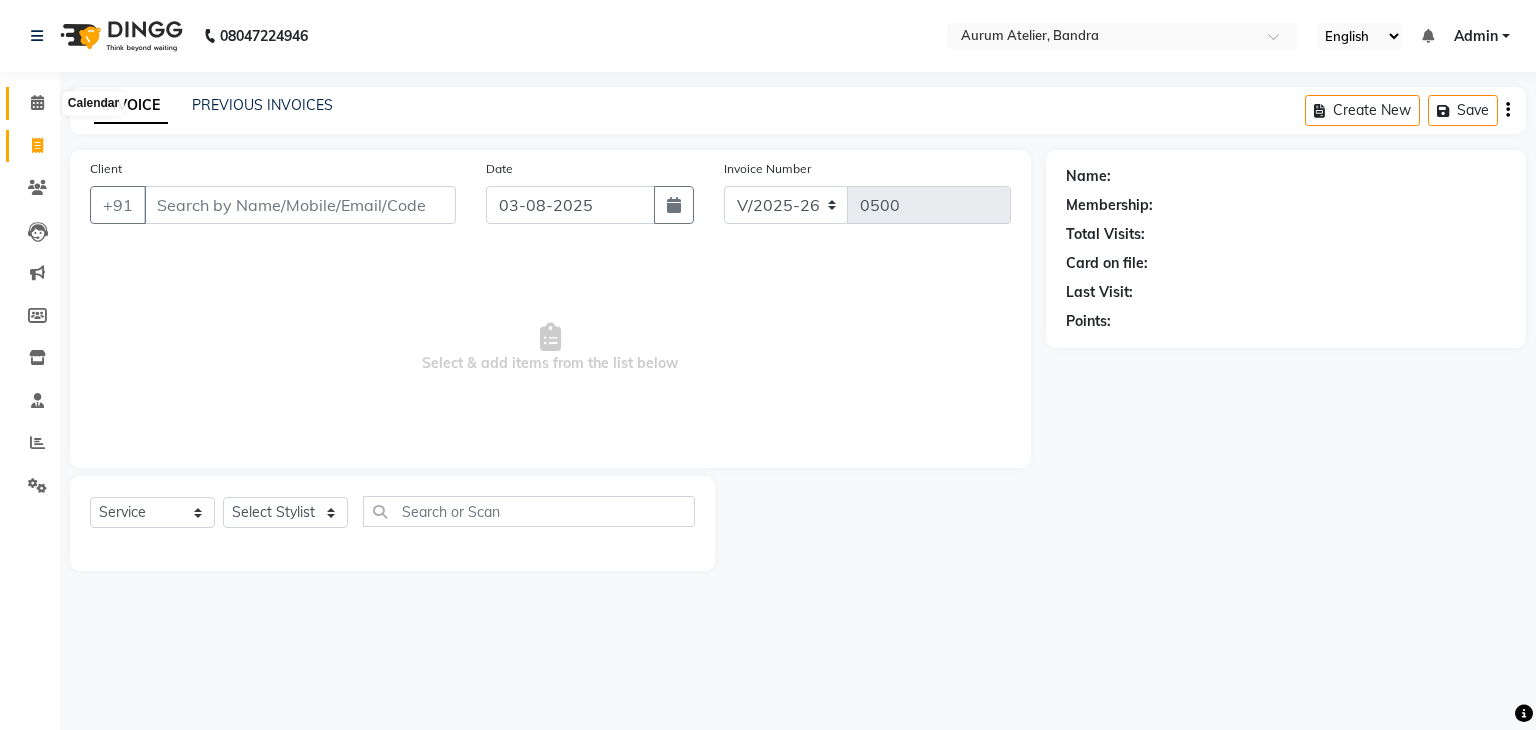 click 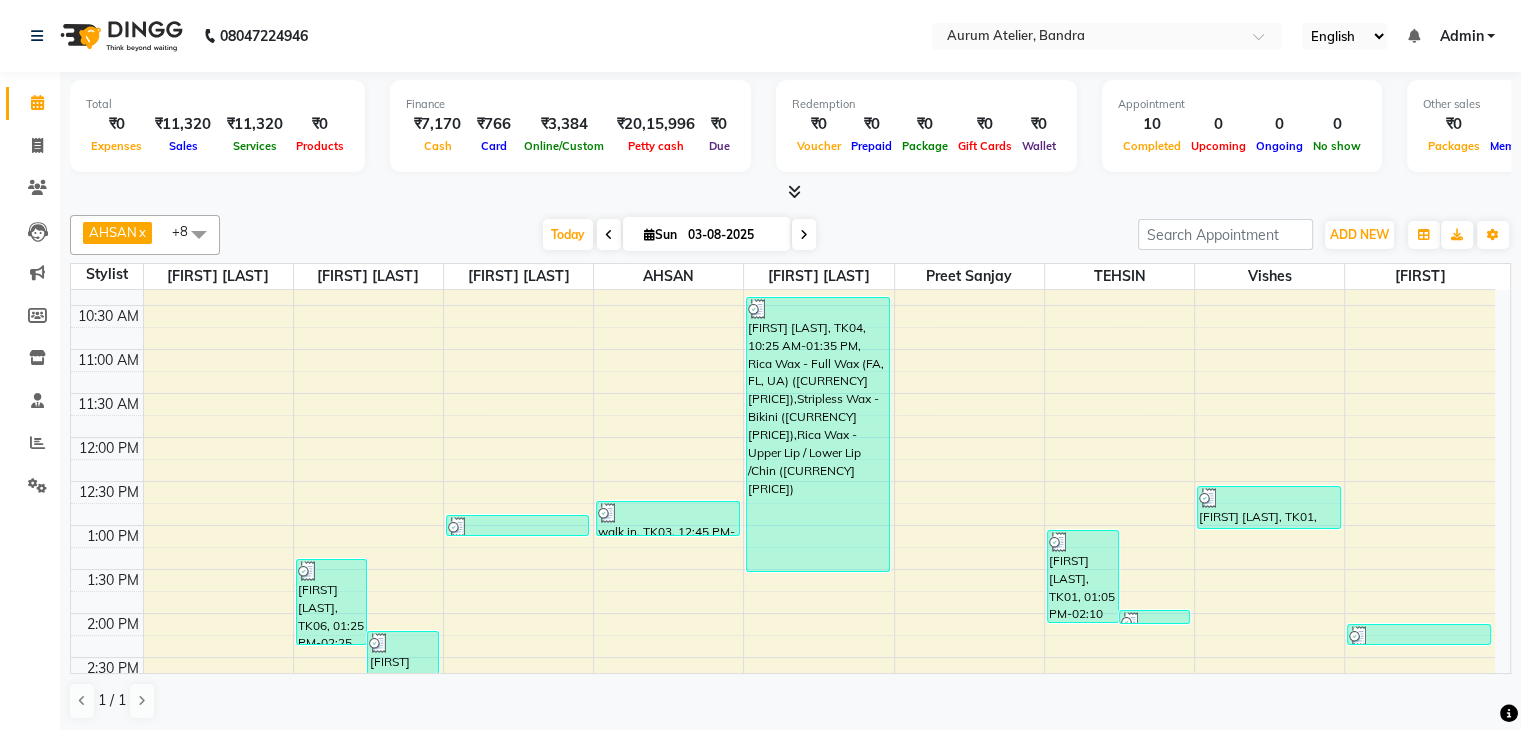 scroll, scrollTop: 0, scrollLeft: 0, axis: both 